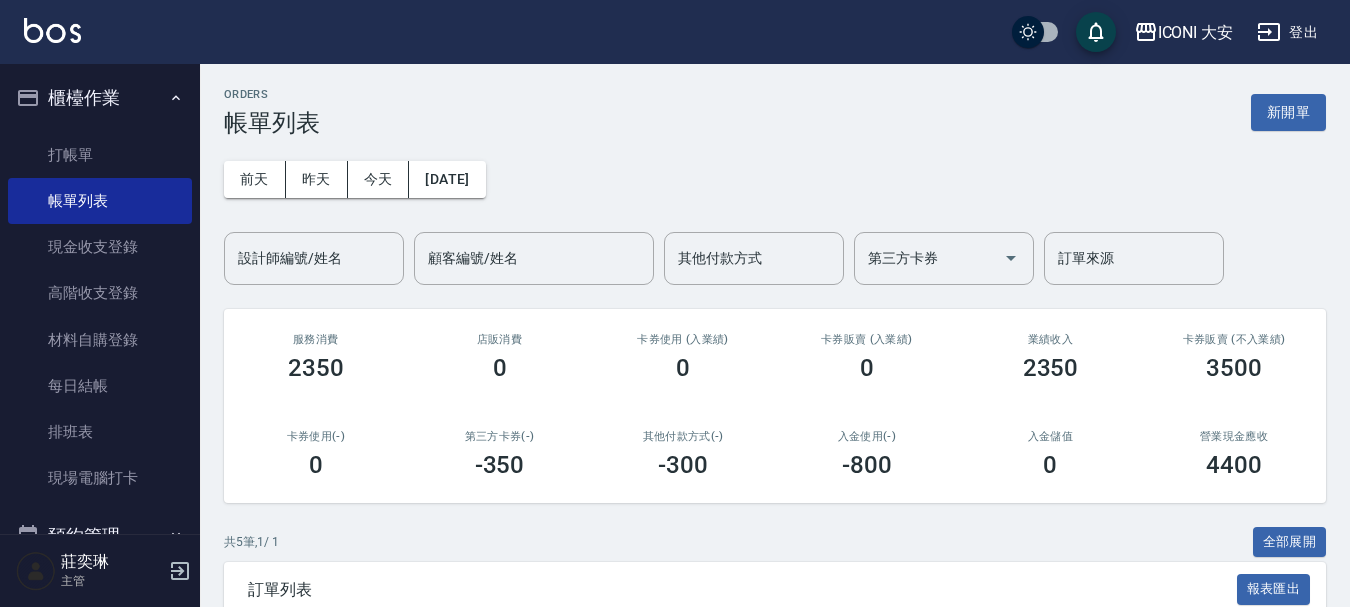 scroll, scrollTop: 0, scrollLeft: 0, axis: both 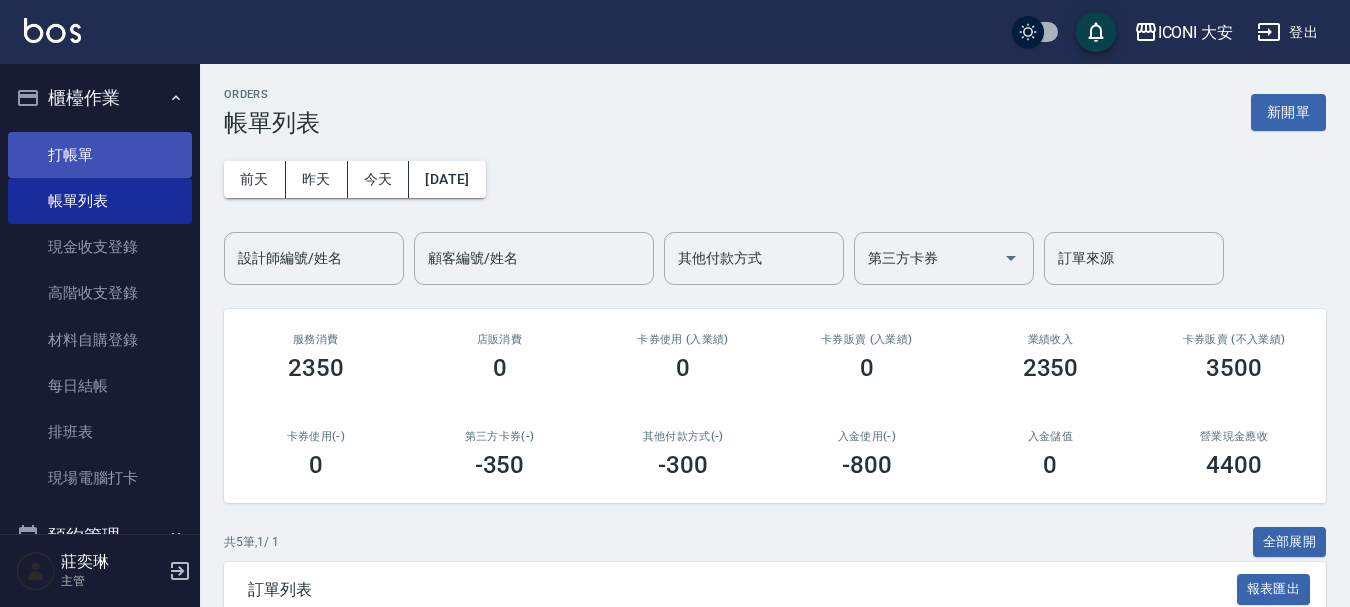 click on "打帳單" at bounding box center (100, 155) 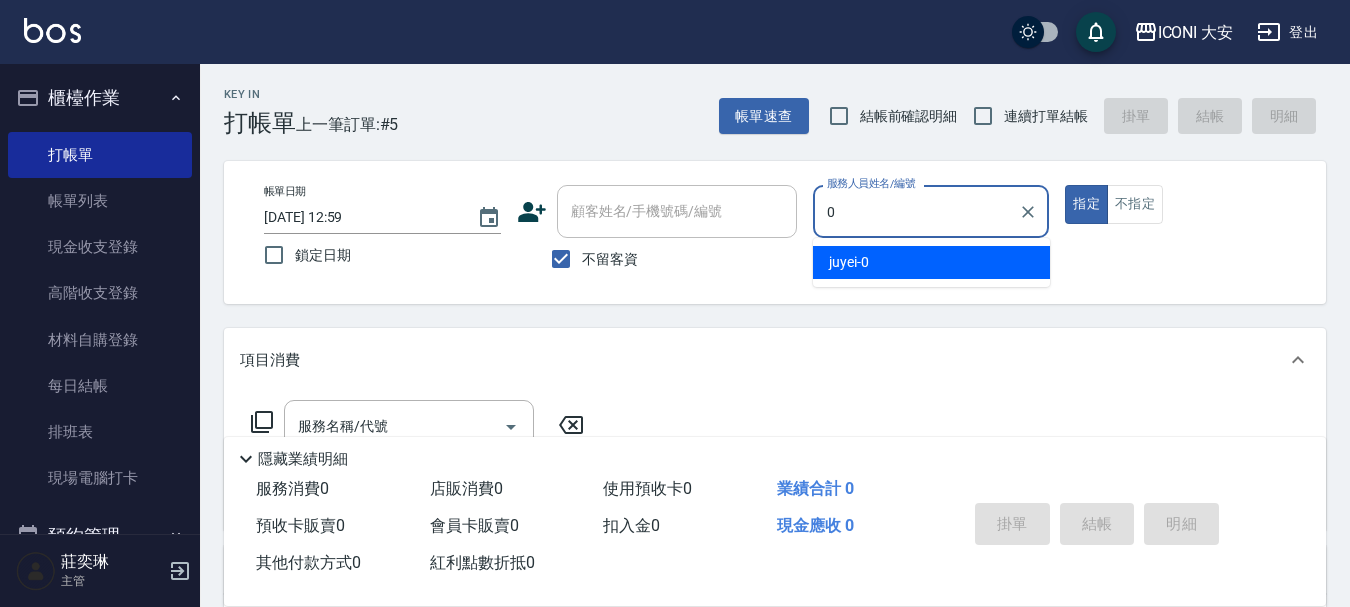 type on "juyei-0" 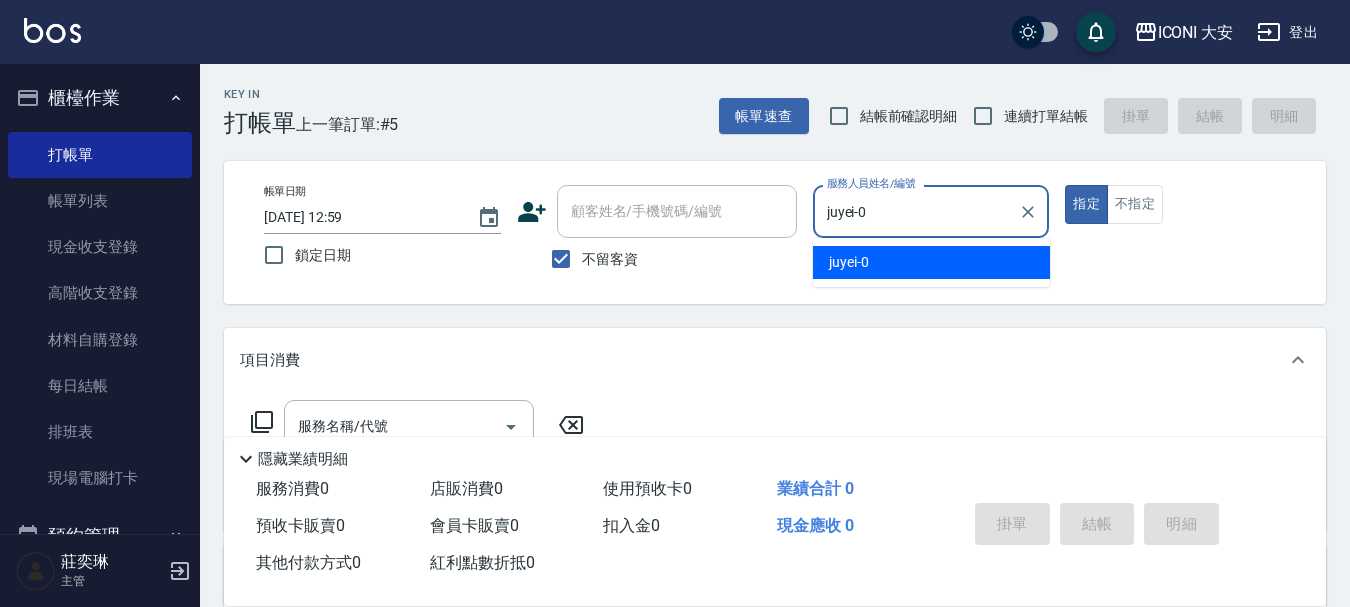 type on "true" 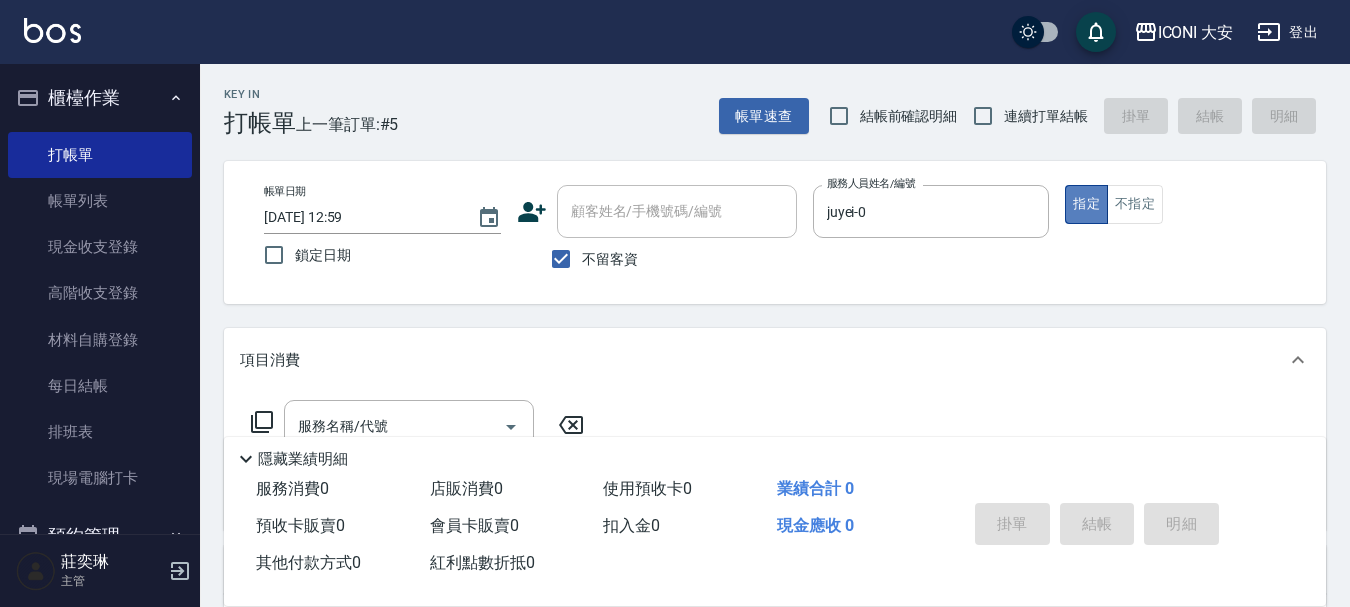 click on "指定" at bounding box center [1086, 204] 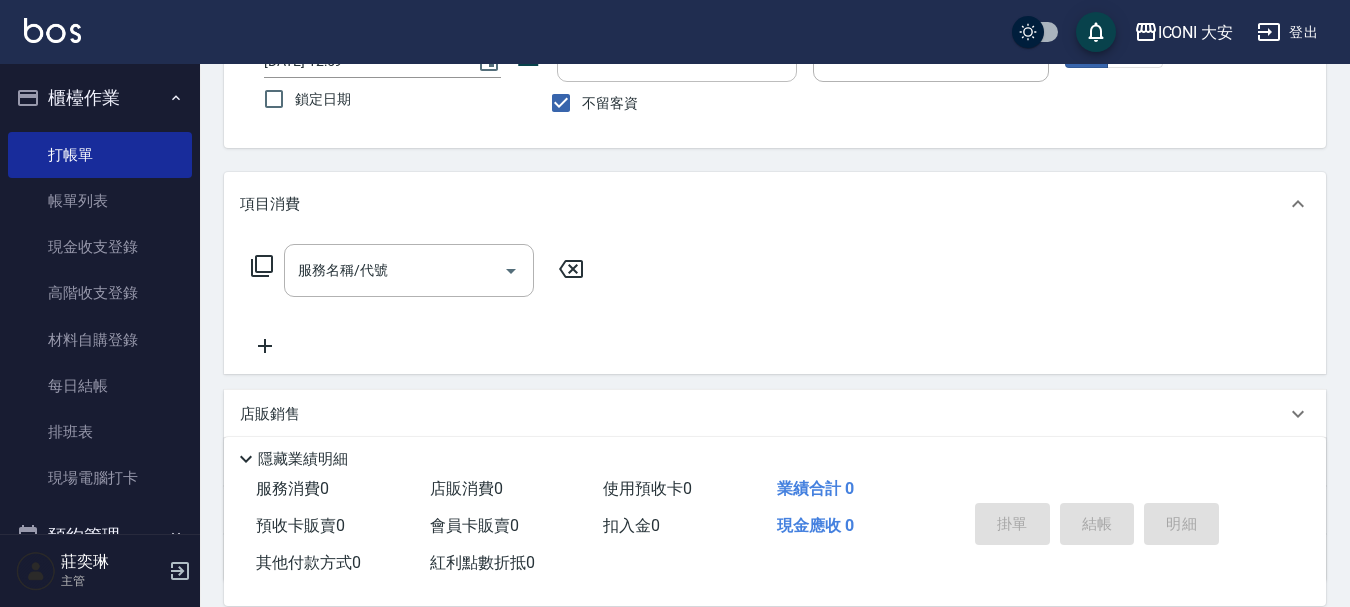 scroll, scrollTop: 300, scrollLeft: 0, axis: vertical 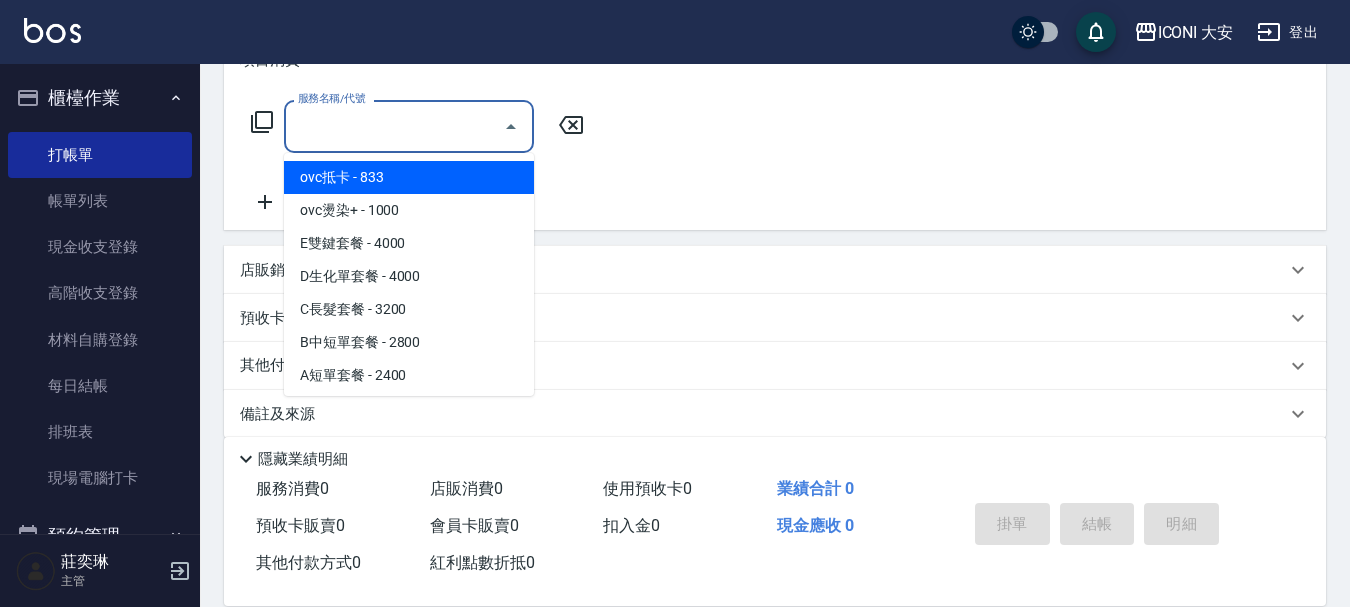 click on "服務名稱/代號" at bounding box center [394, 126] 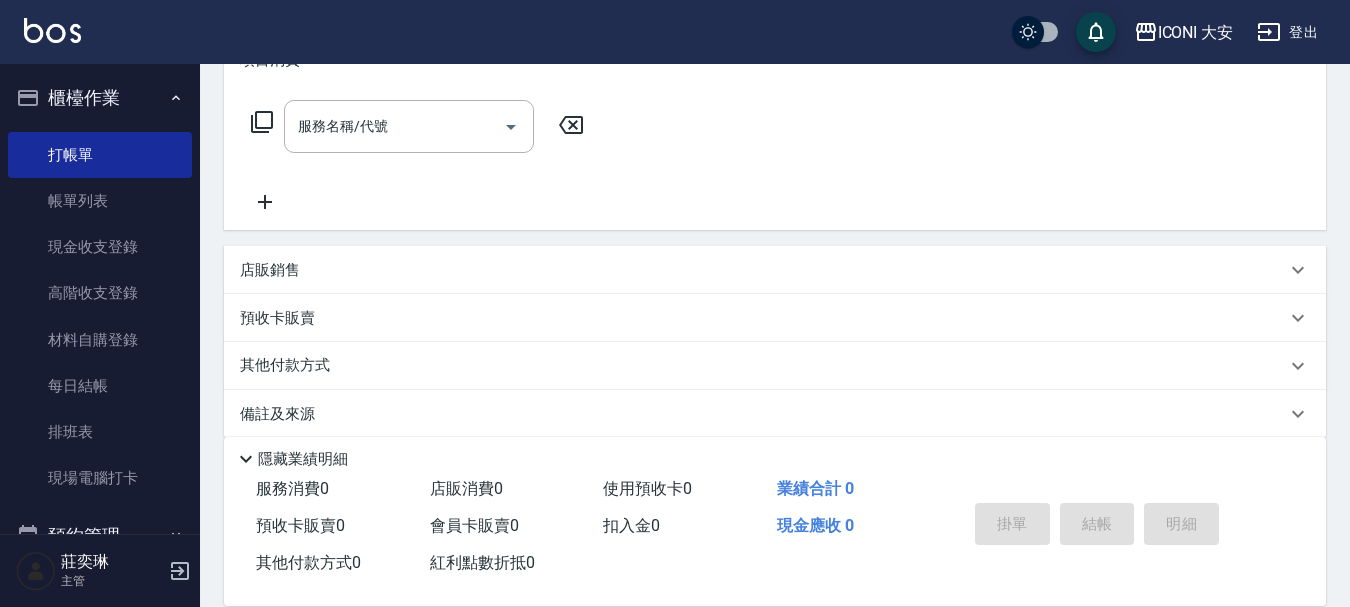 click 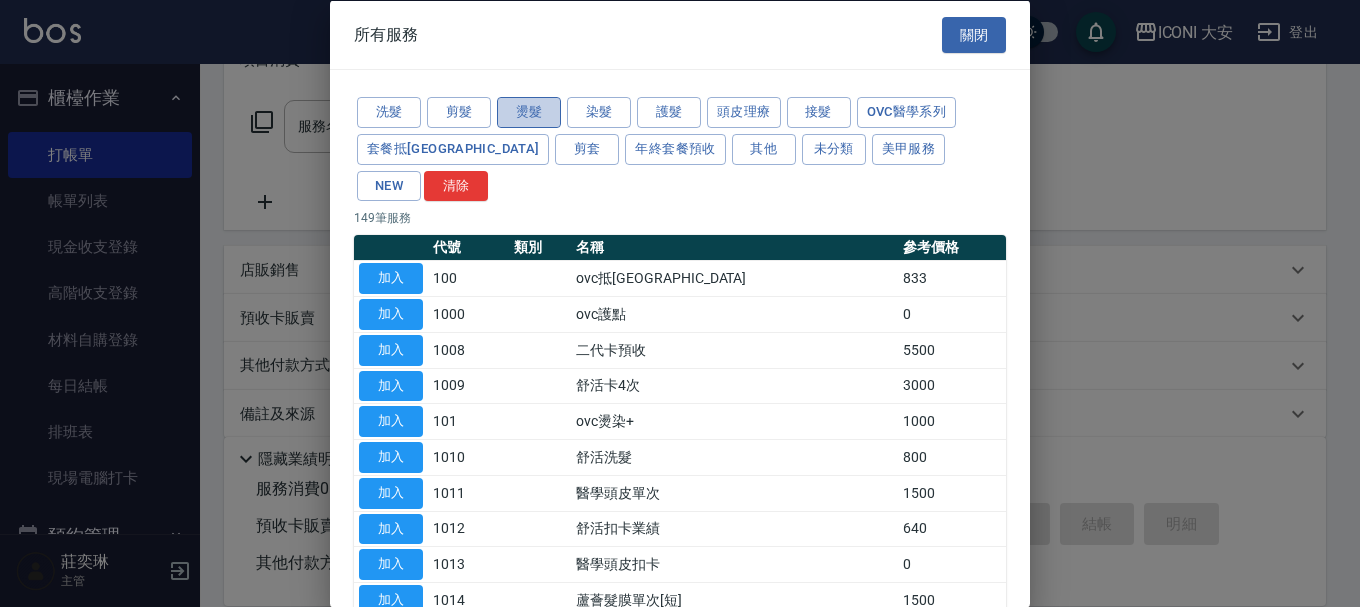 click on "燙髮" at bounding box center (529, 112) 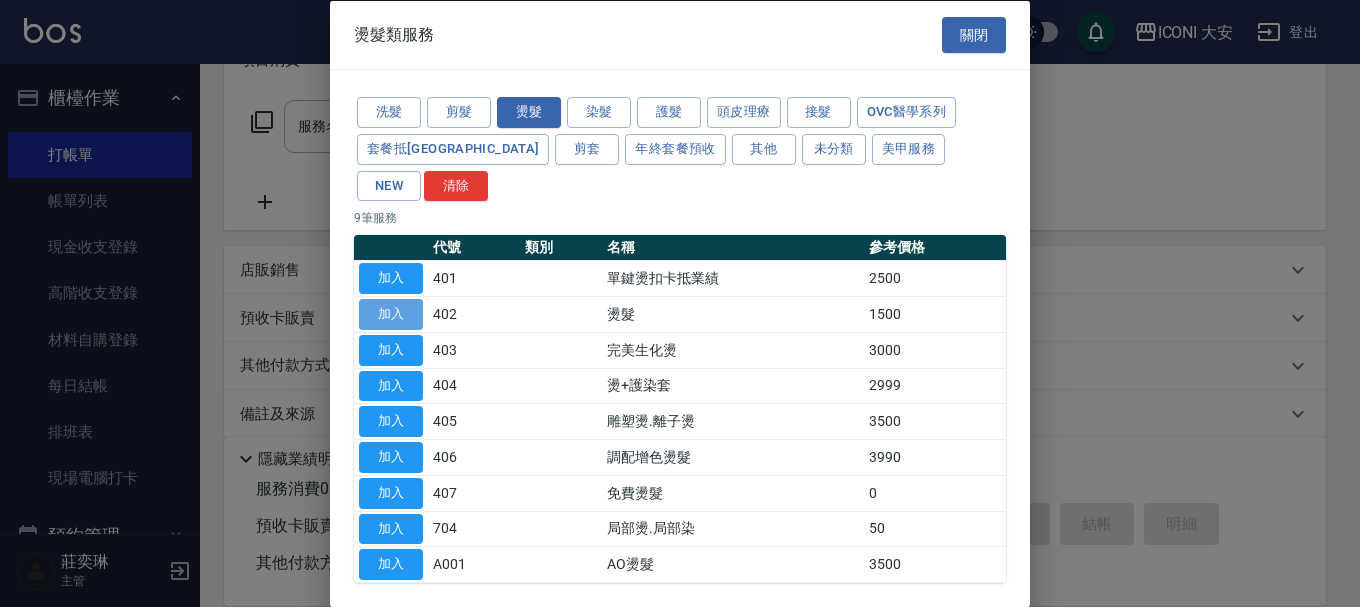 click on "加入" at bounding box center [391, 314] 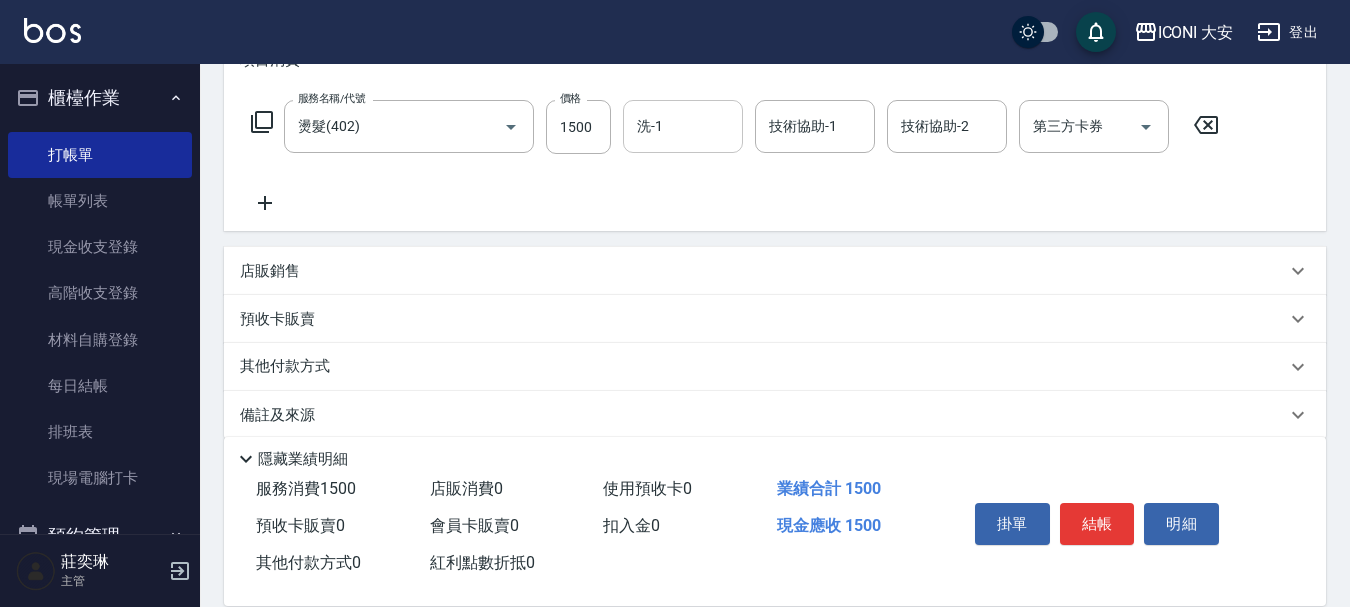 click on "洗-1" at bounding box center (683, 126) 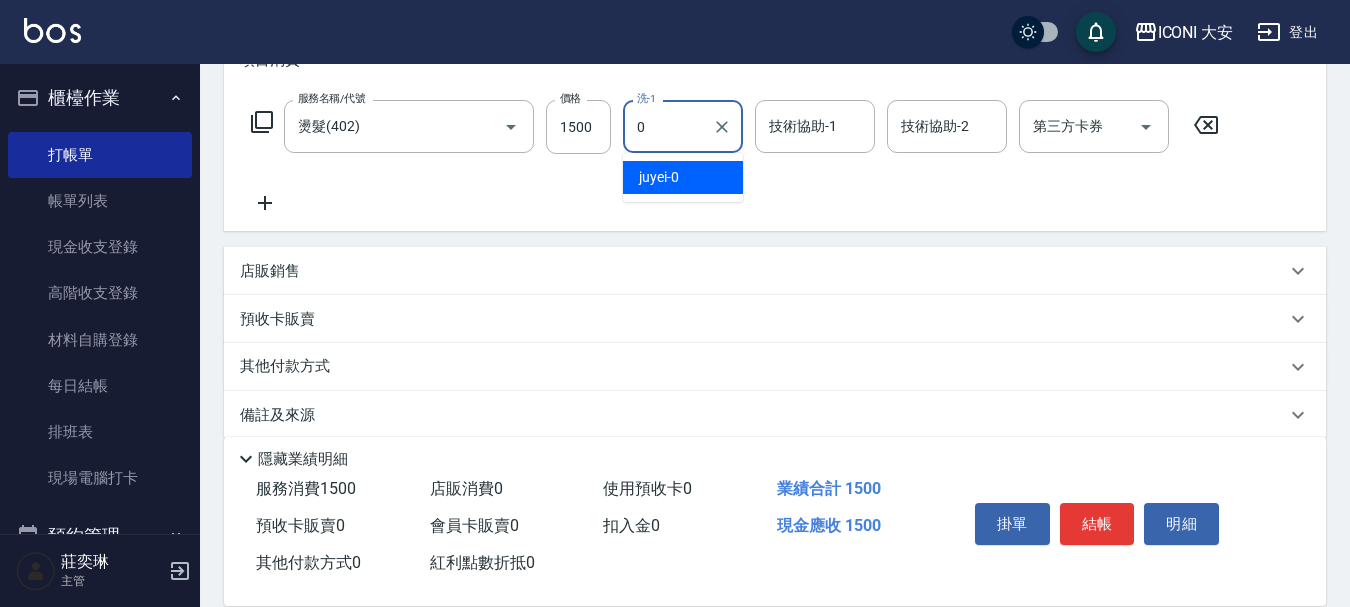 type on "juyei-0" 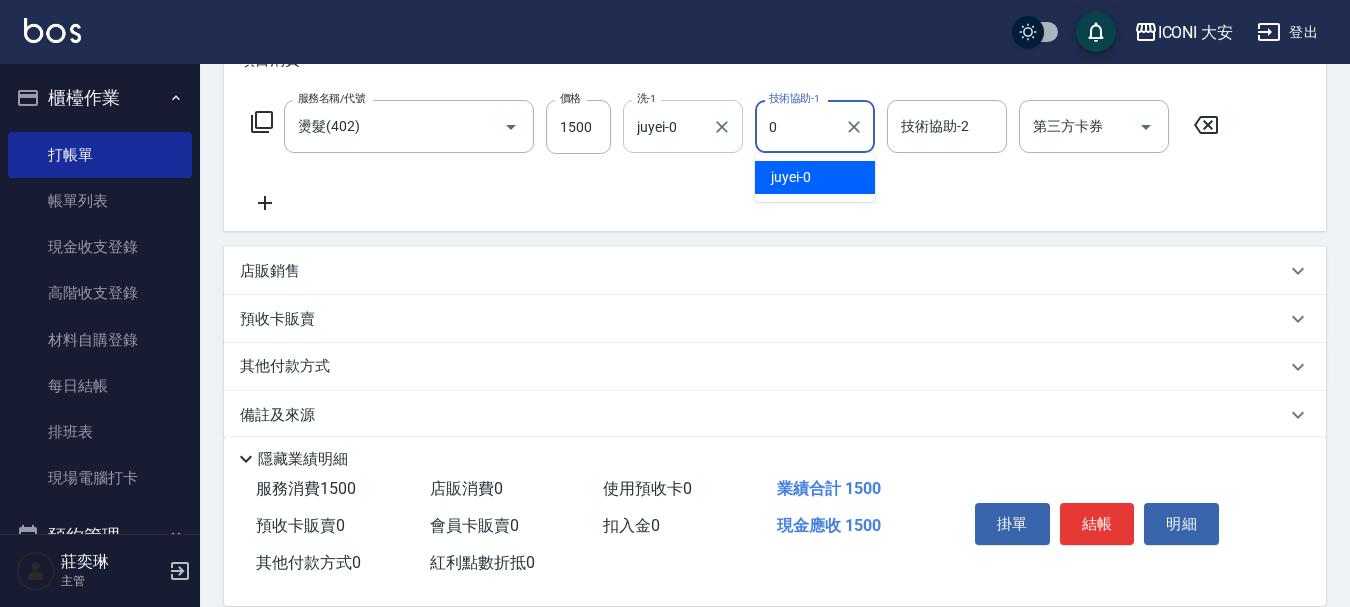 type on "juyei-0" 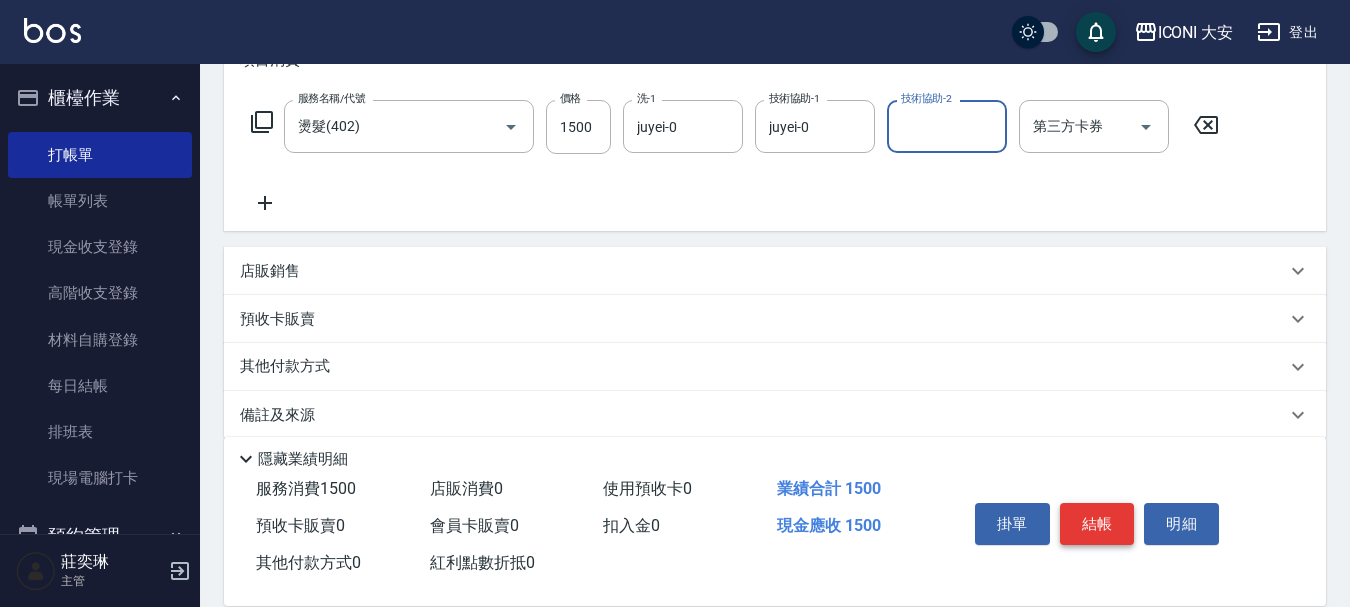 click on "結帳" at bounding box center [1097, 524] 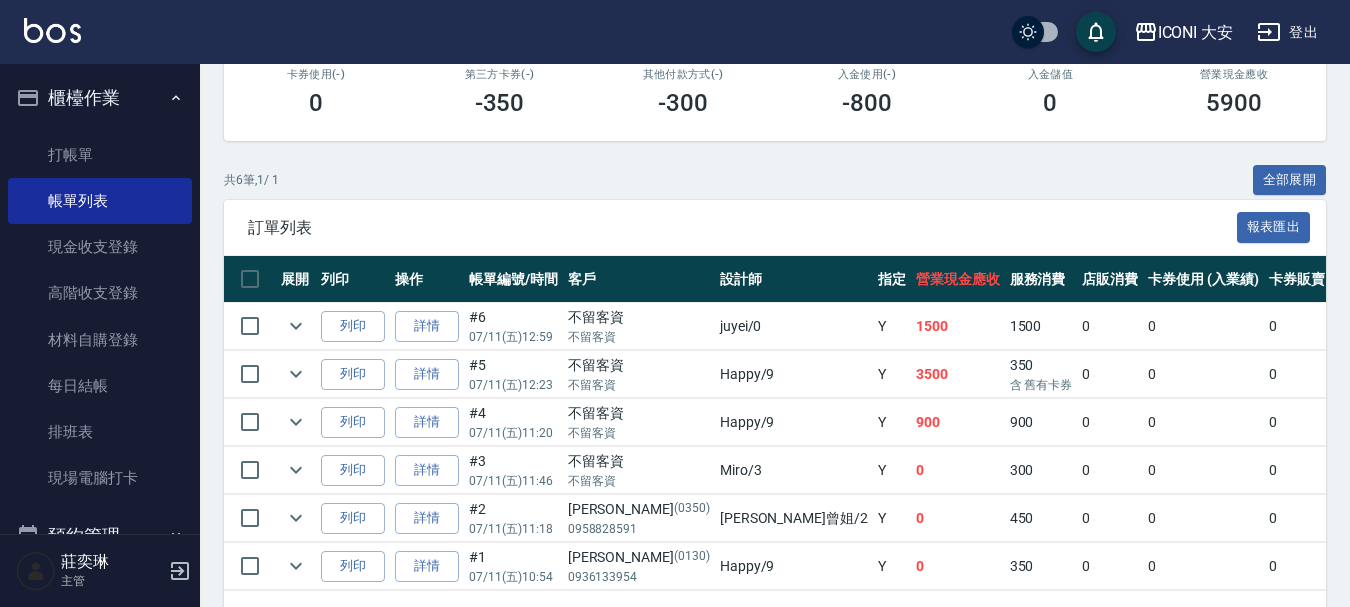 scroll, scrollTop: 400, scrollLeft: 0, axis: vertical 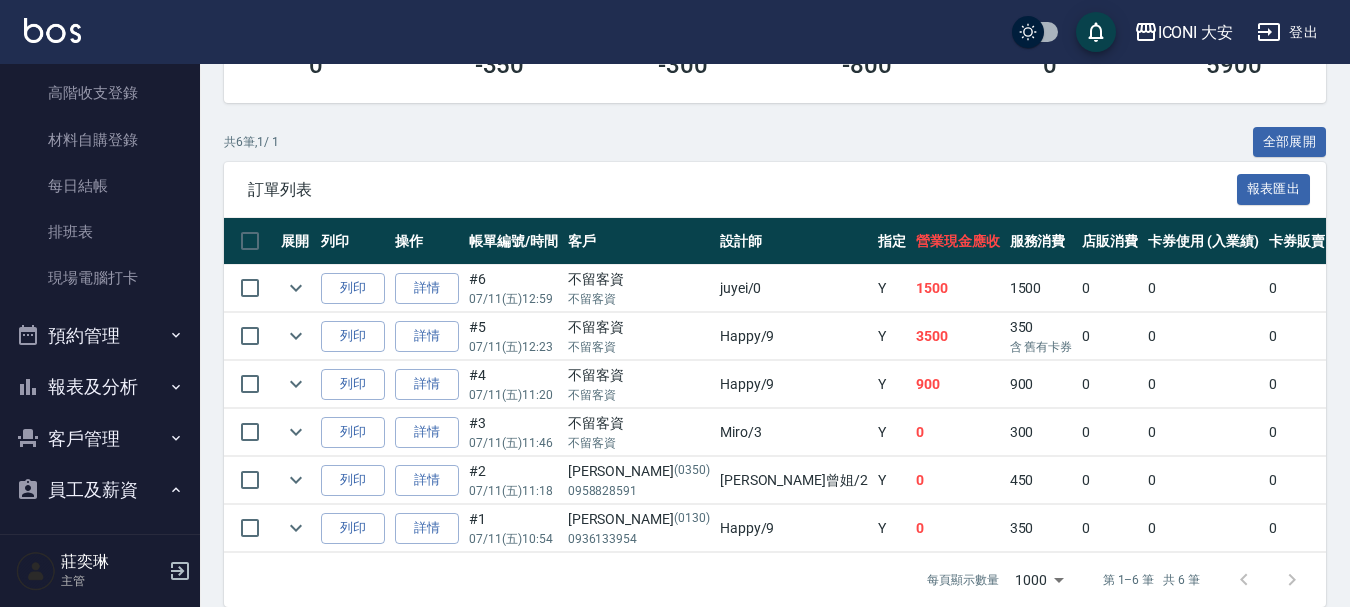 click on "報表及分析" at bounding box center (100, 387) 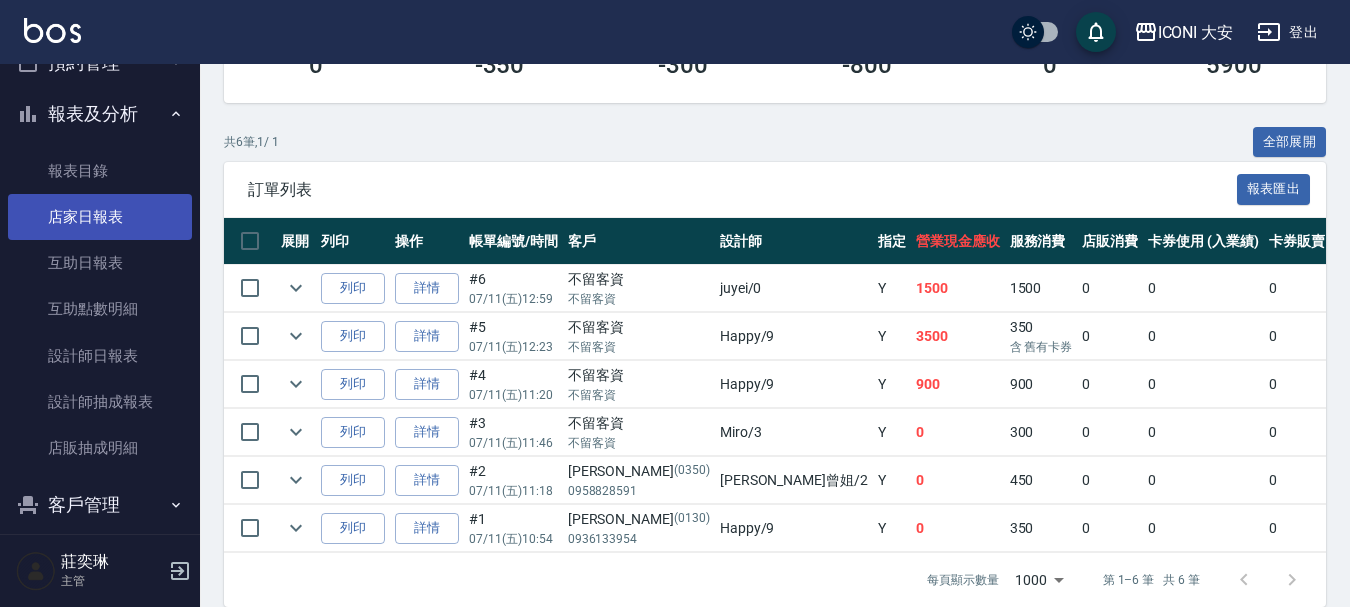 scroll, scrollTop: 500, scrollLeft: 0, axis: vertical 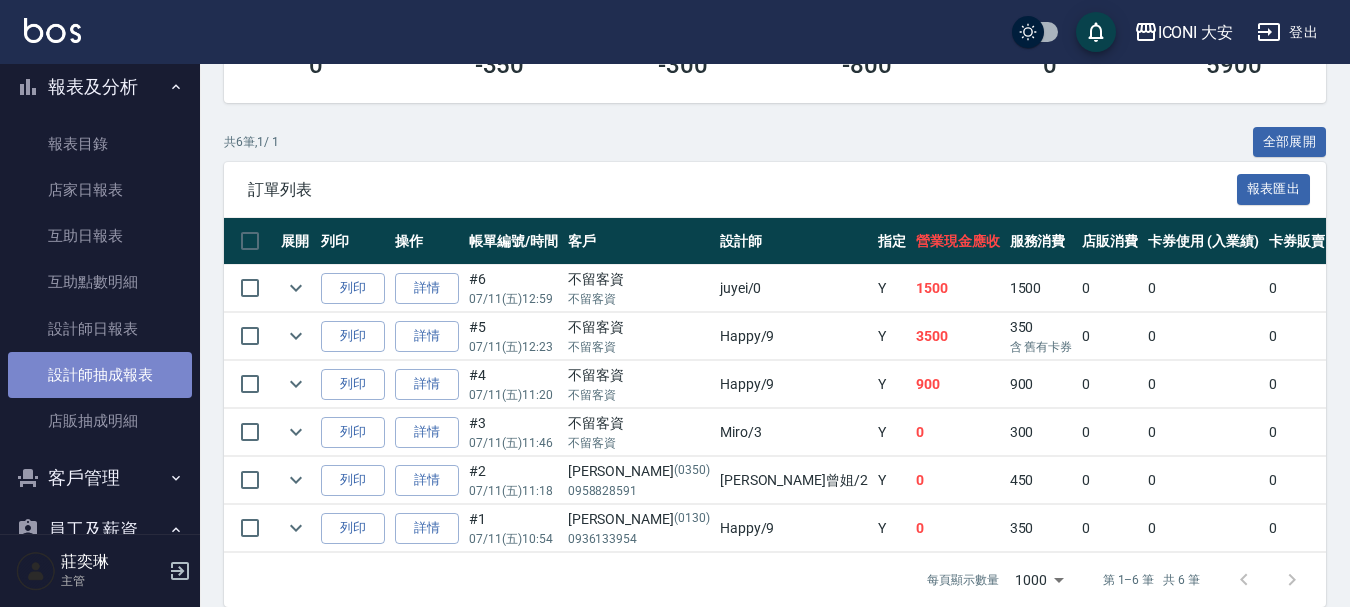 click on "設計師抽成報表" at bounding box center (100, 375) 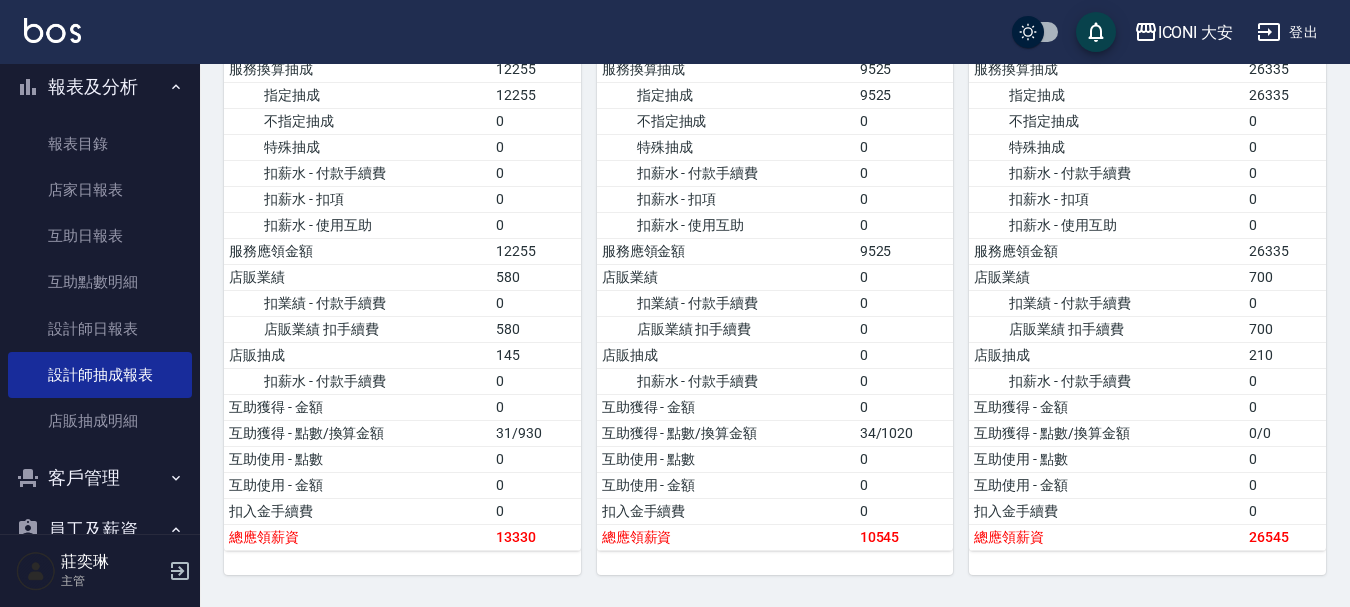 scroll, scrollTop: 500, scrollLeft: 0, axis: vertical 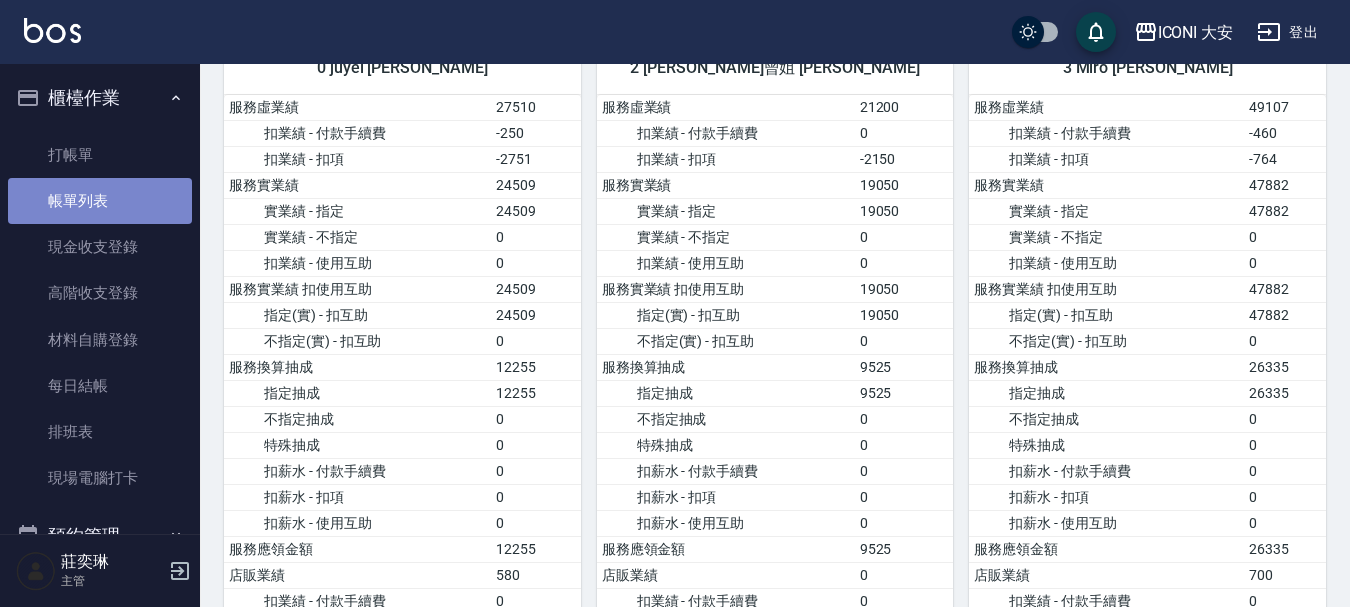 drag, startPoint x: 100, startPoint y: 181, endPoint x: 108, endPoint y: 196, distance: 17 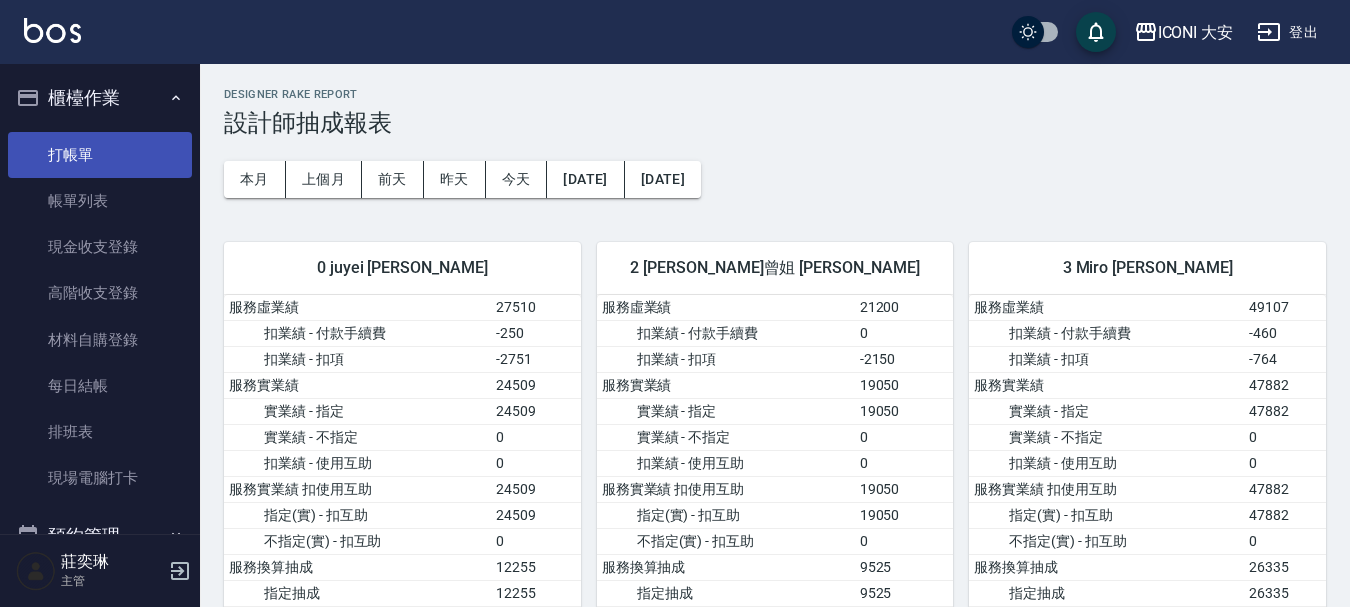 click on "打帳單" at bounding box center [100, 155] 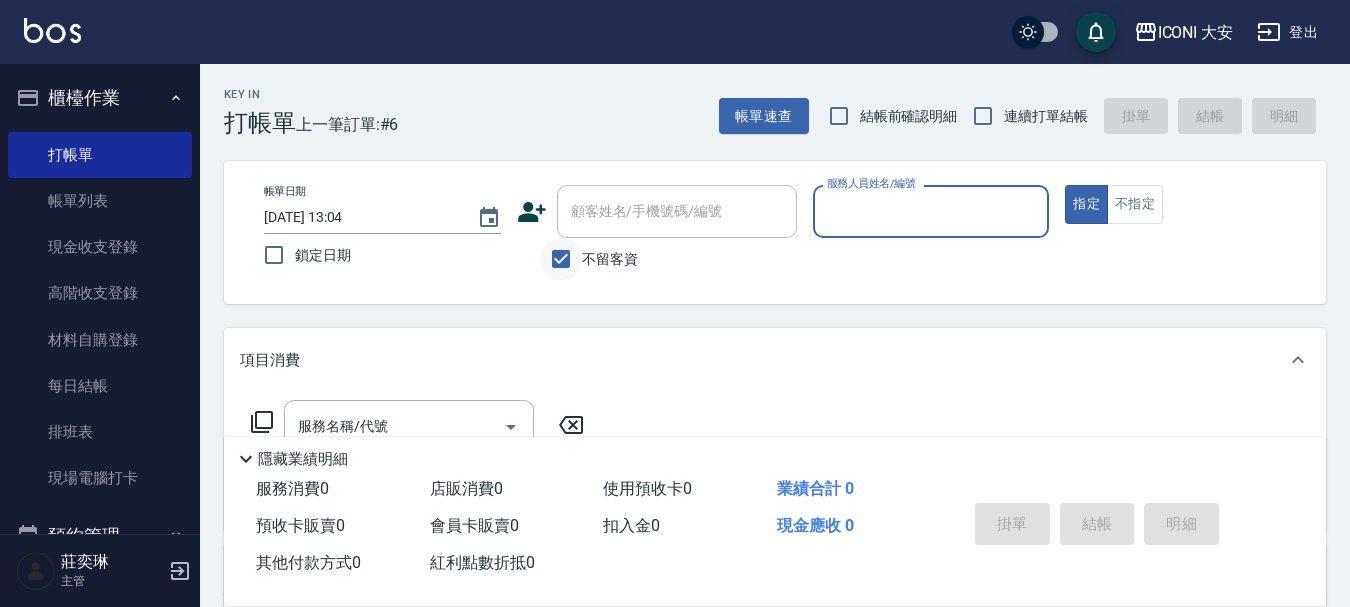 click on "不留客資" at bounding box center (561, 259) 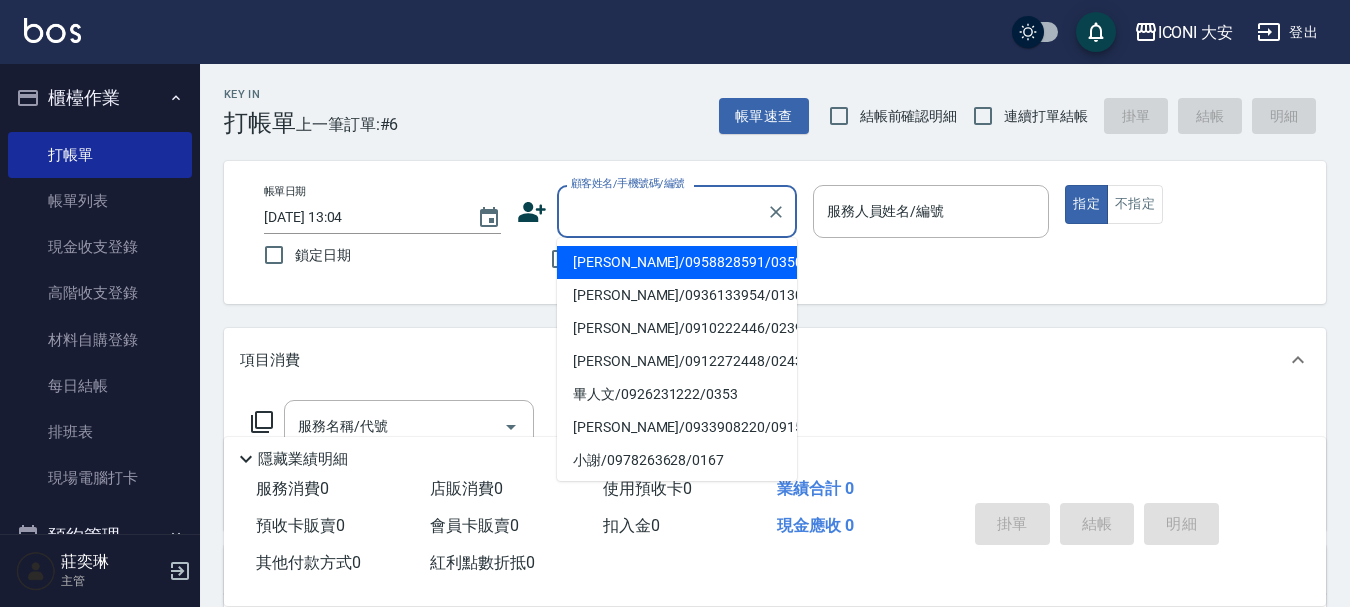 click on "顧客姓名/手機號碼/編號" at bounding box center [662, 211] 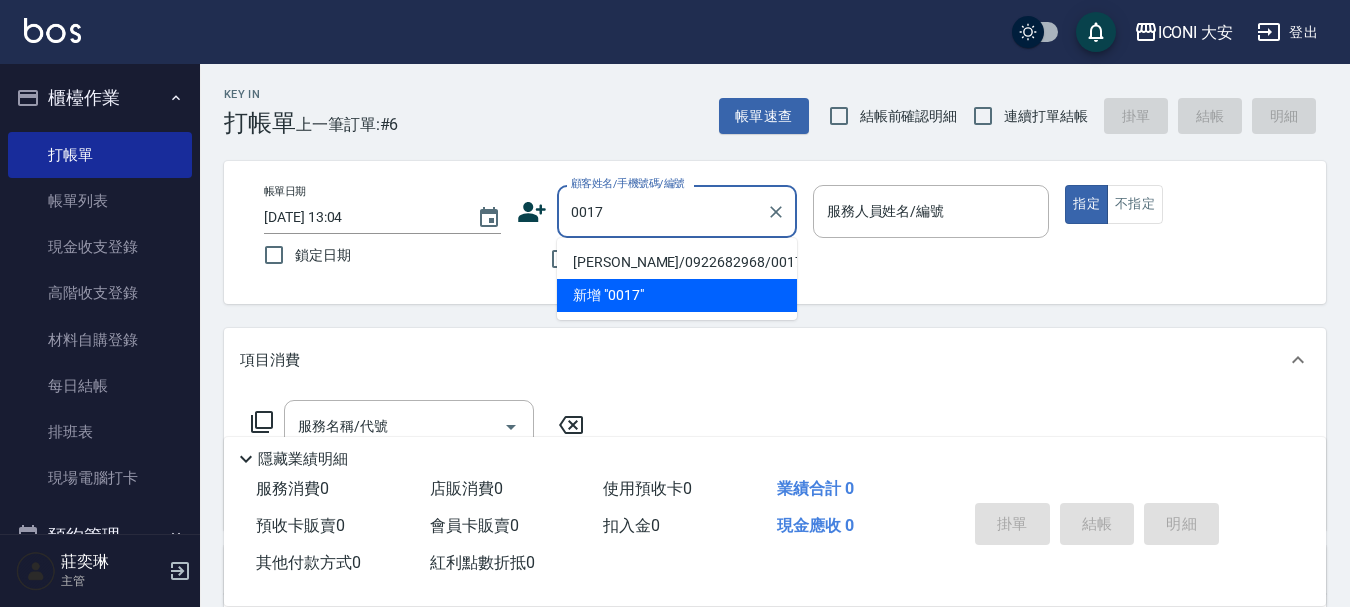 click on "[PERSON_NAME]/0922682968/0017" at bounding box center (677, 262) 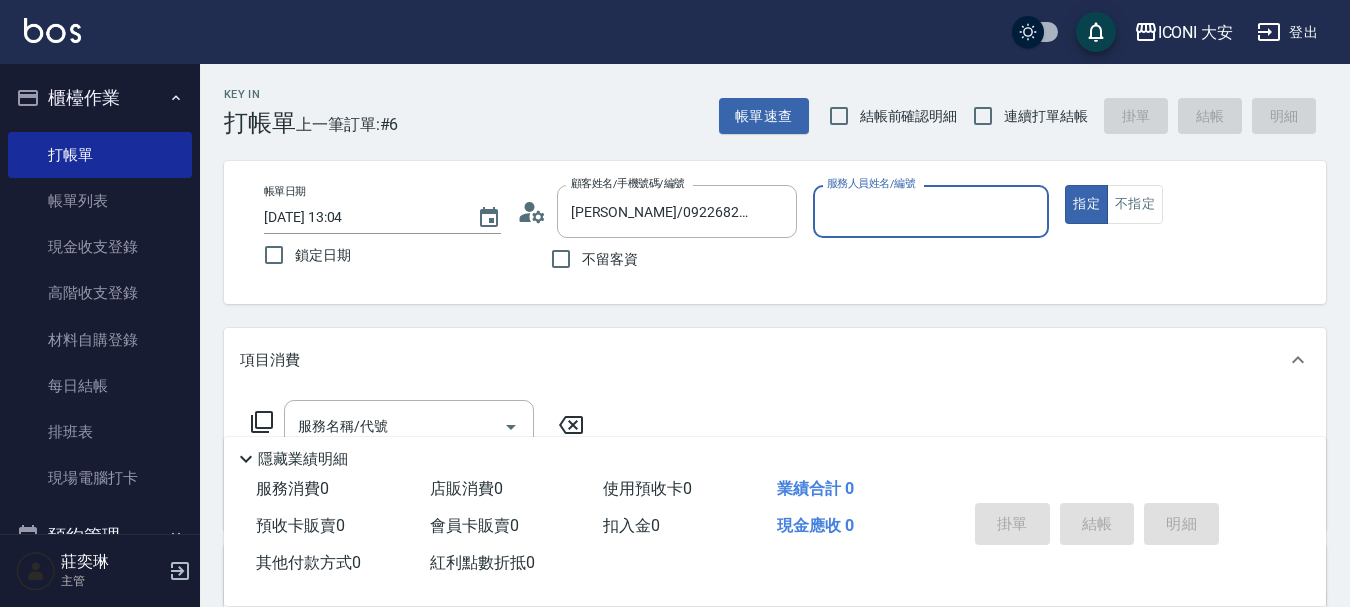 type on "[PERSON_NAME]曾姐-2" 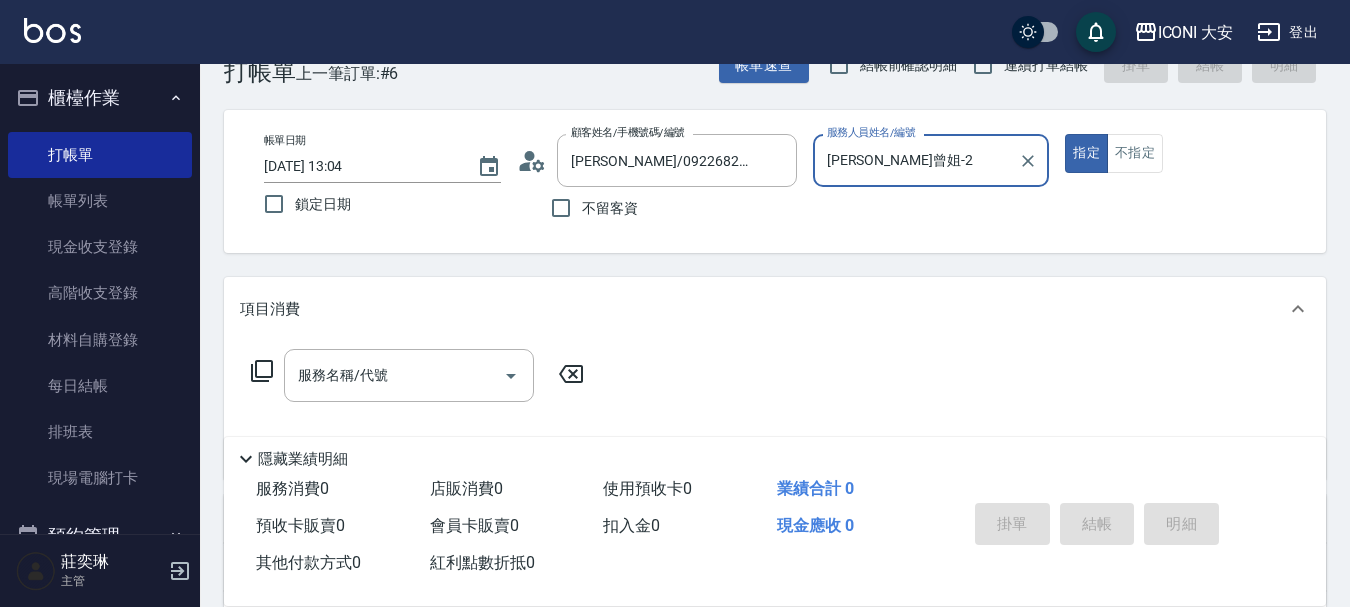 scroll, scrollTop: 100, scrollLeft: 0, axis: vertical 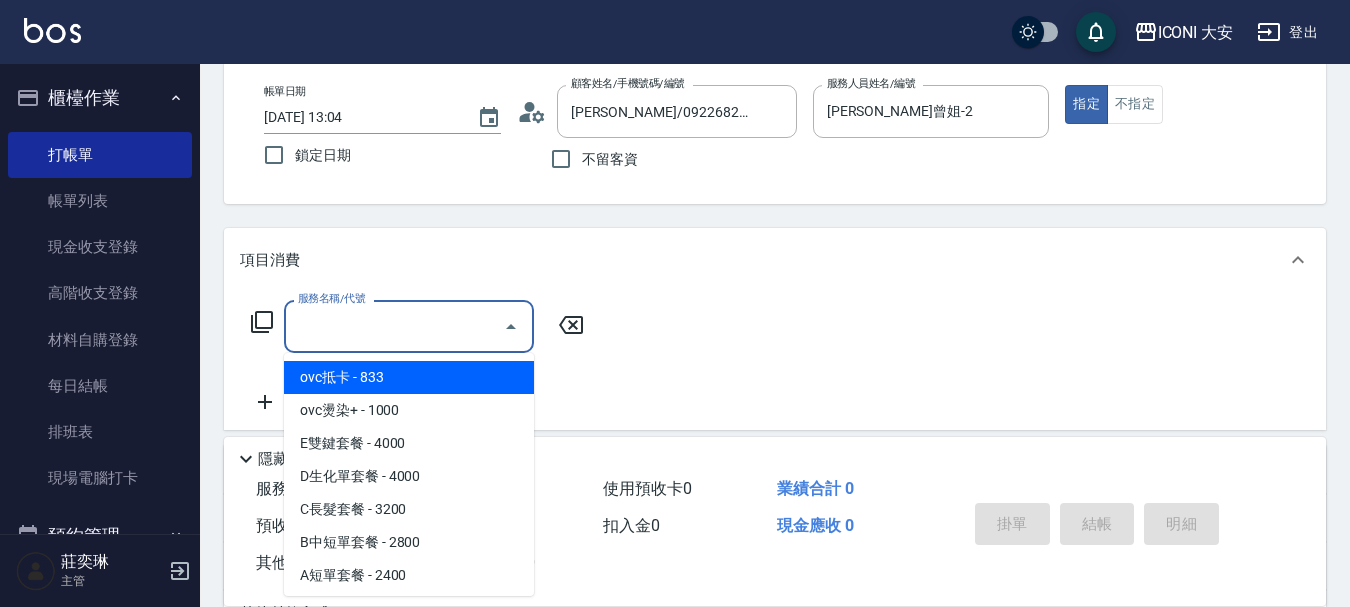 click on "服務名稱/代號" at bounding box center (394, 326) 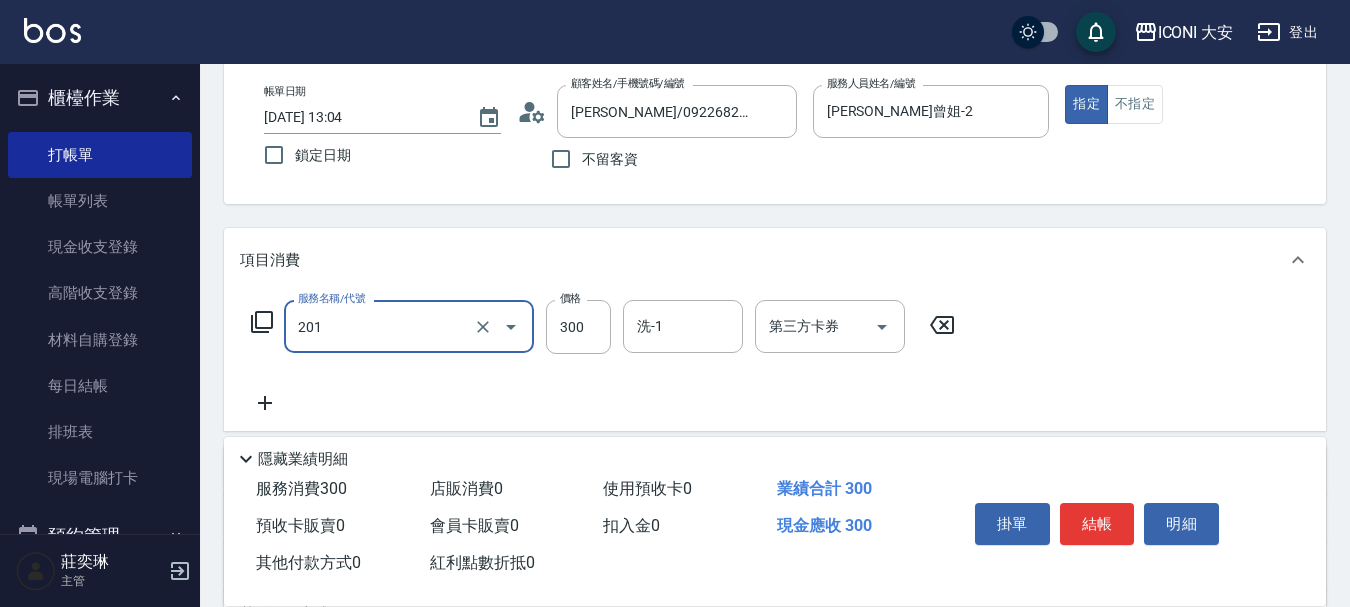 type on "張.曾洗髮　(201)" 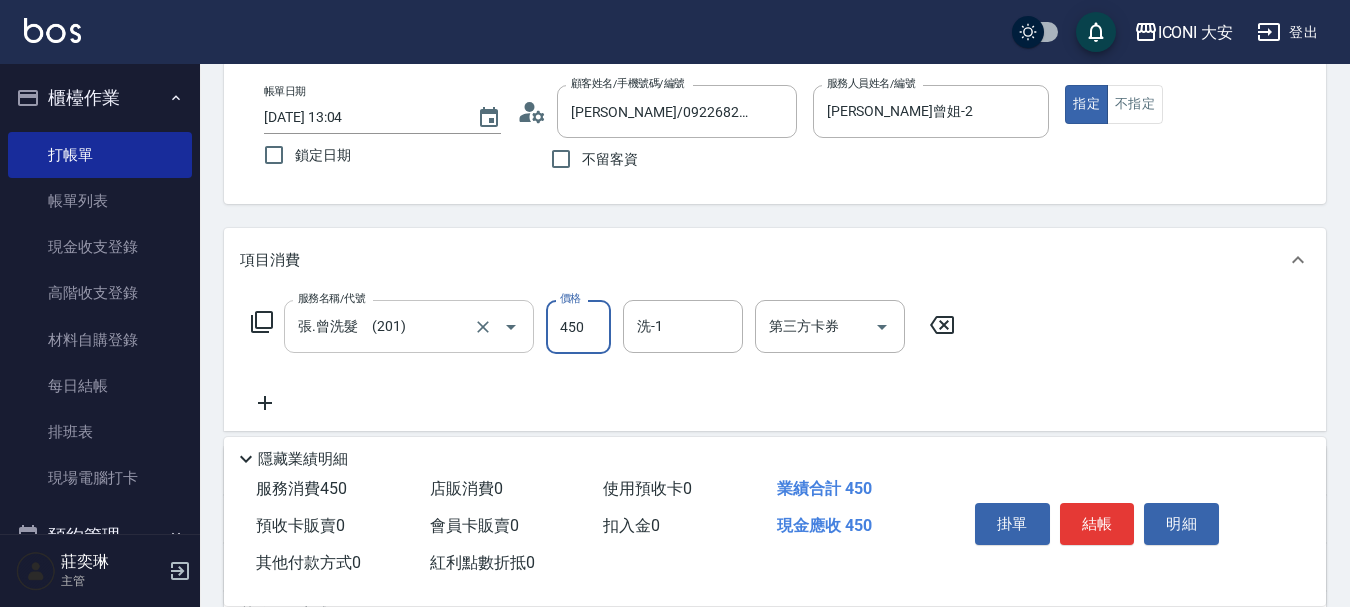 type on "450" 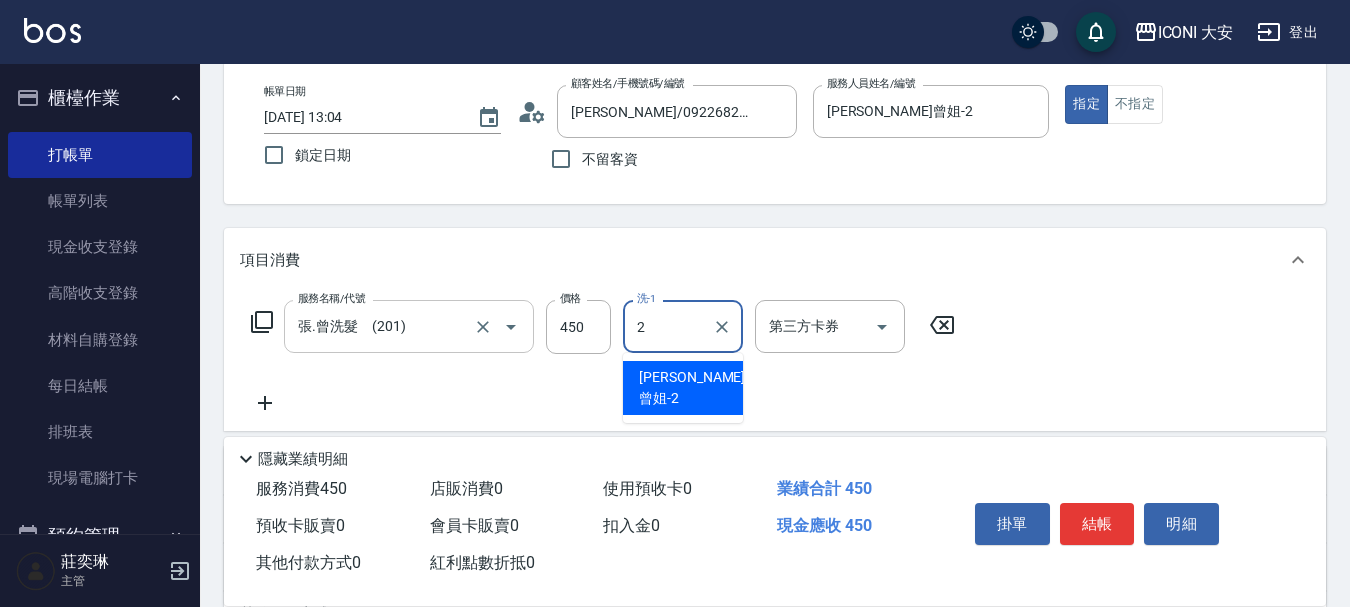 type on "[PERSON_NAME]曾姐-2" 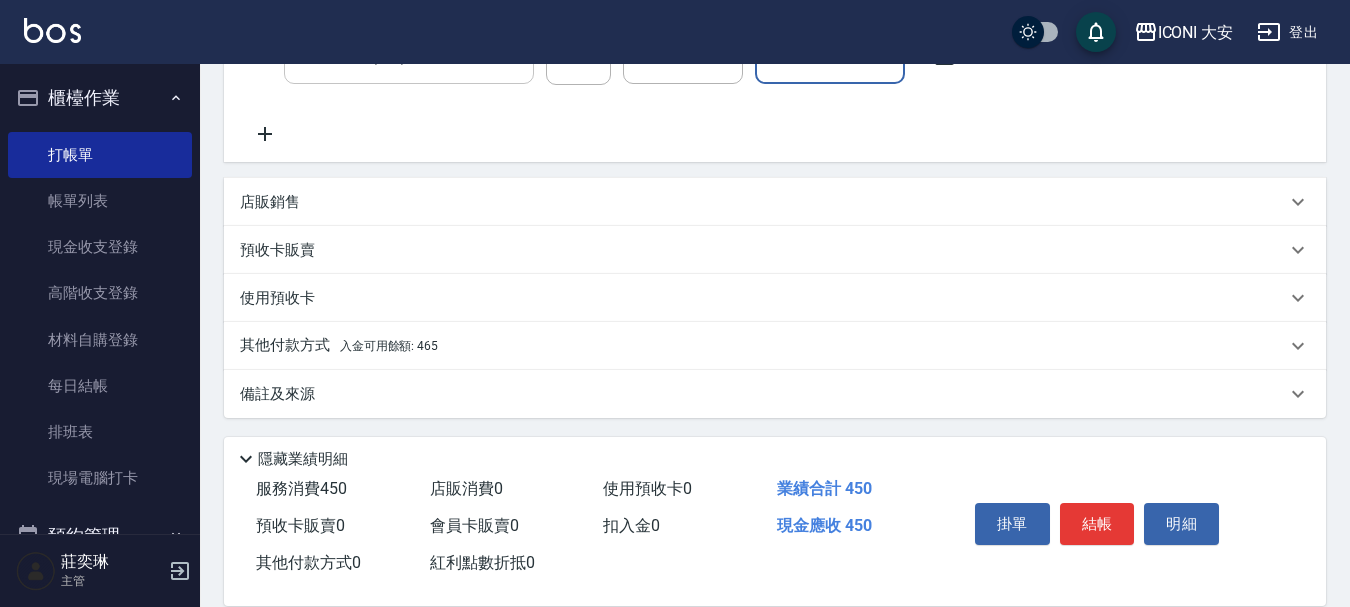 scroll, scrollTop: 372, scrollLeft: 0, axis: vertical 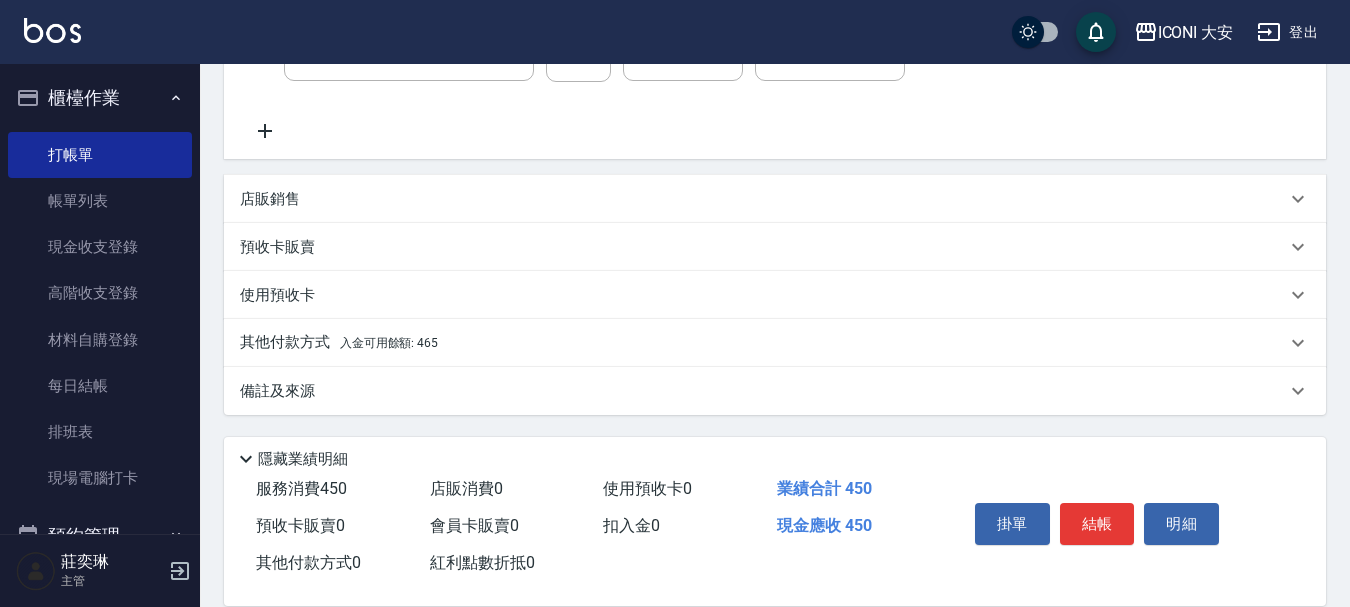 click on "入金可用餘額: 465" at bounding box center (389, 343) 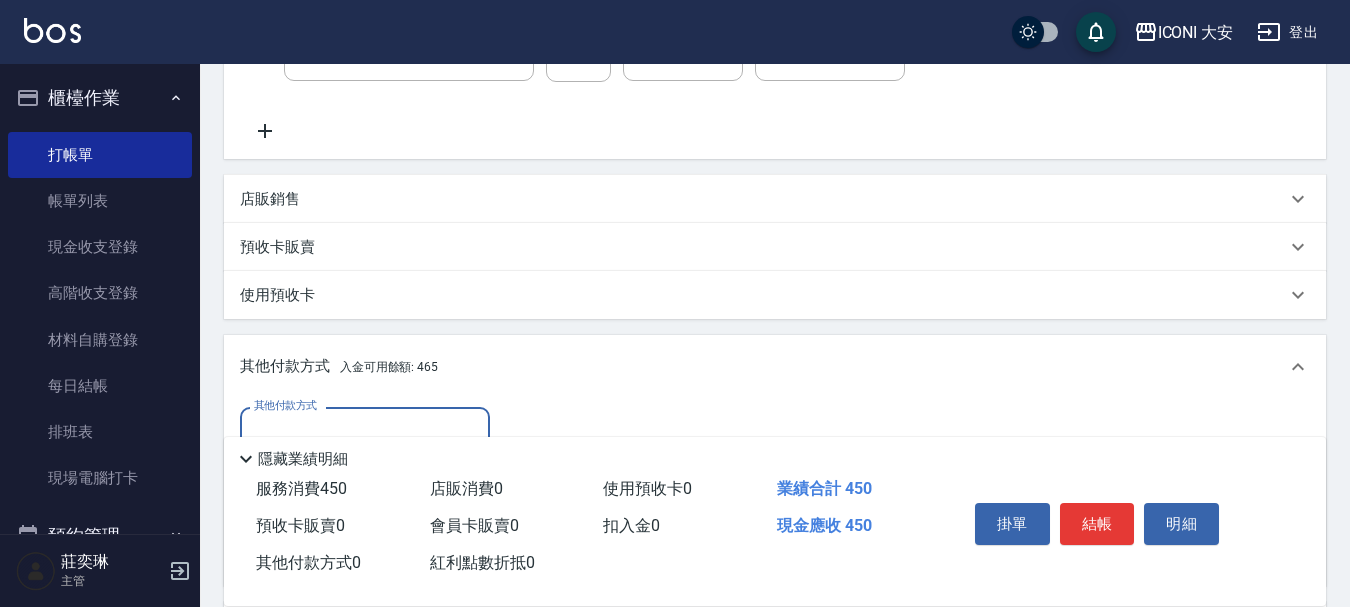 scroll, scrollTop: 0, scrollLeft: 0, axis: both 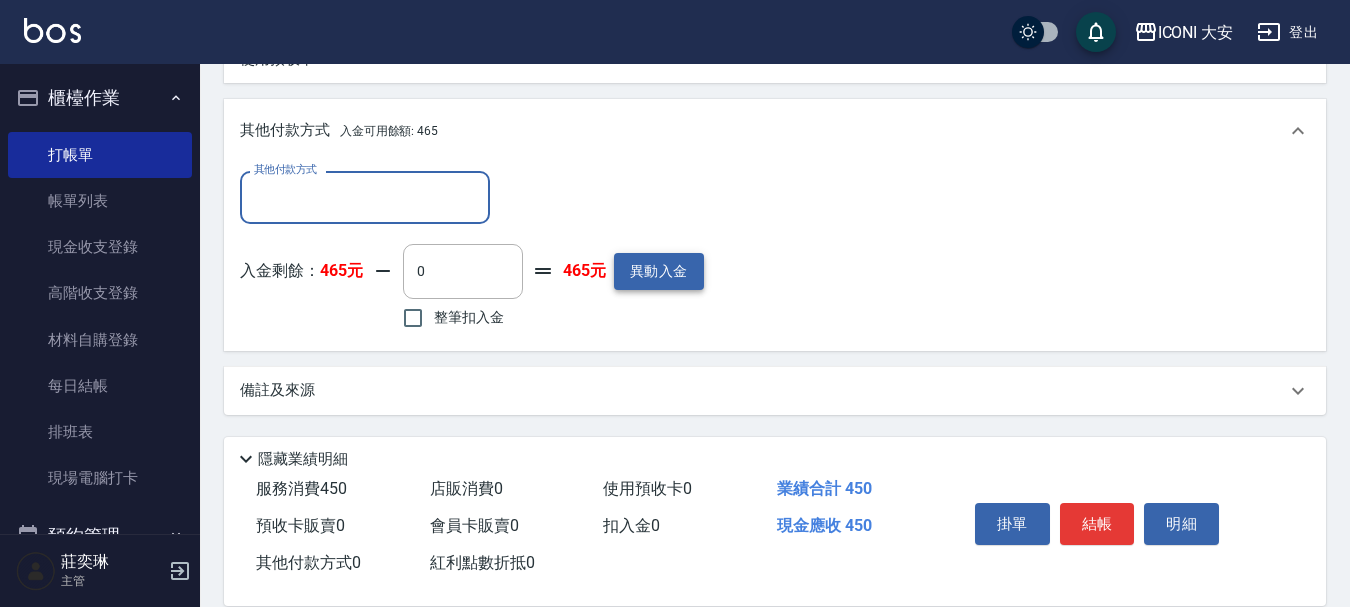 click on "異動入金" at bounding box center (659, 271) 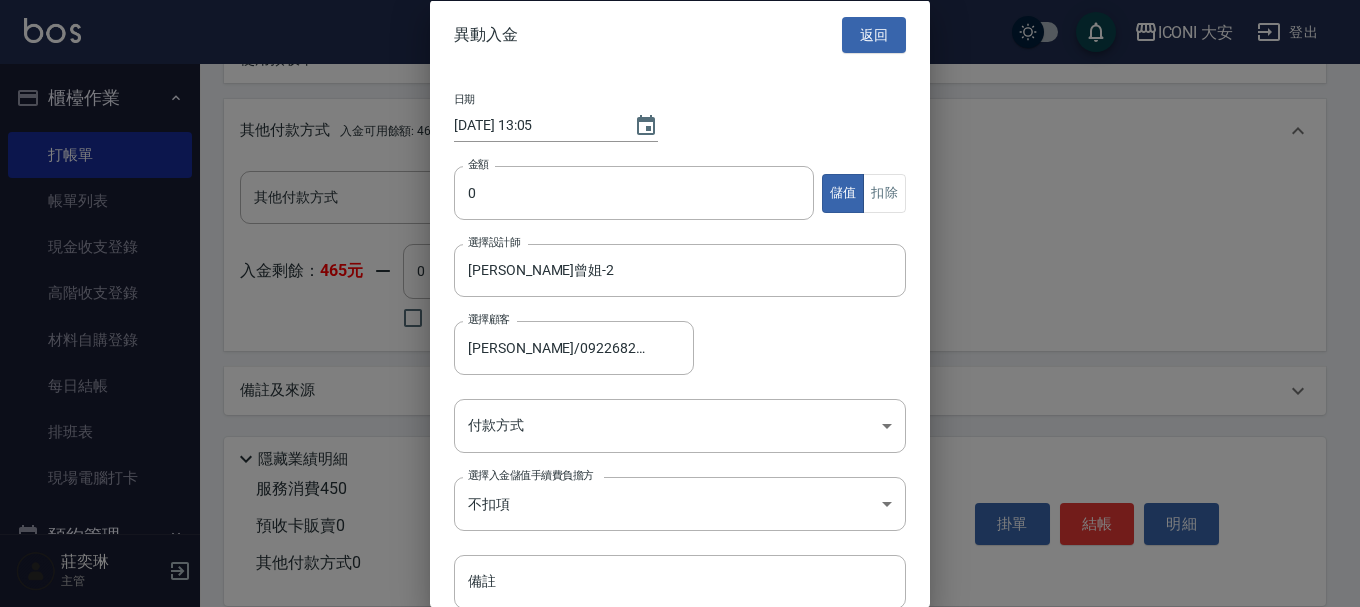 type on "[PERSON_NAME]/0922682968/0017" 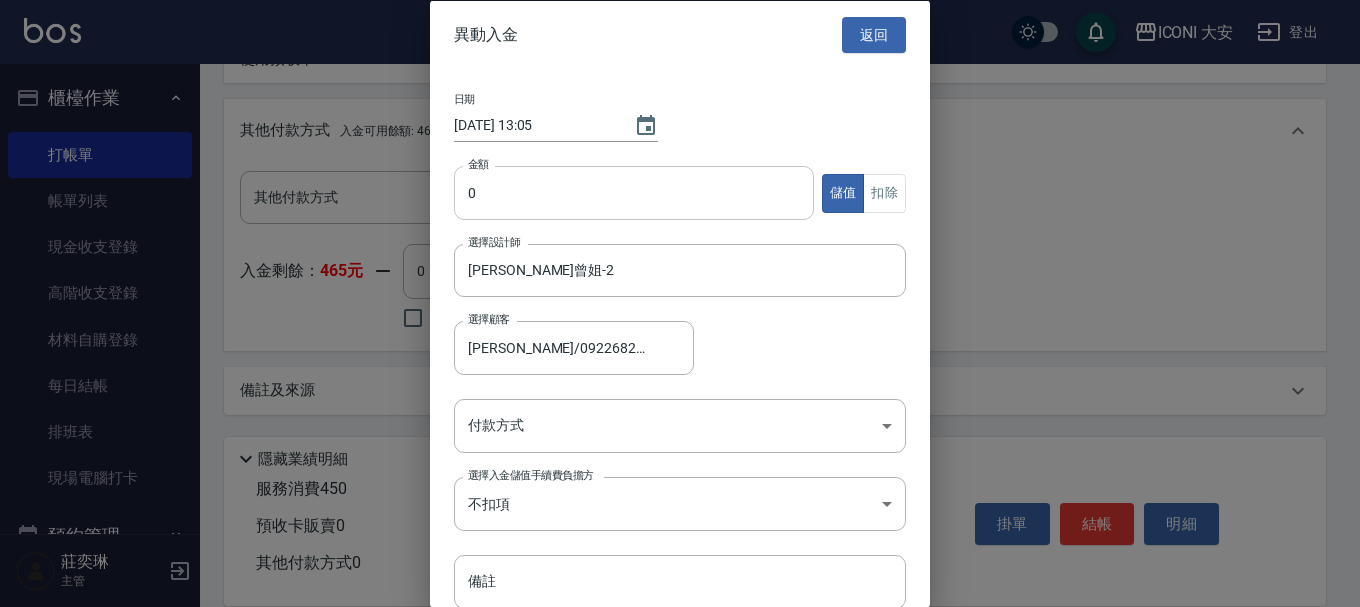 click on "0" at bounding box center (634, 193) 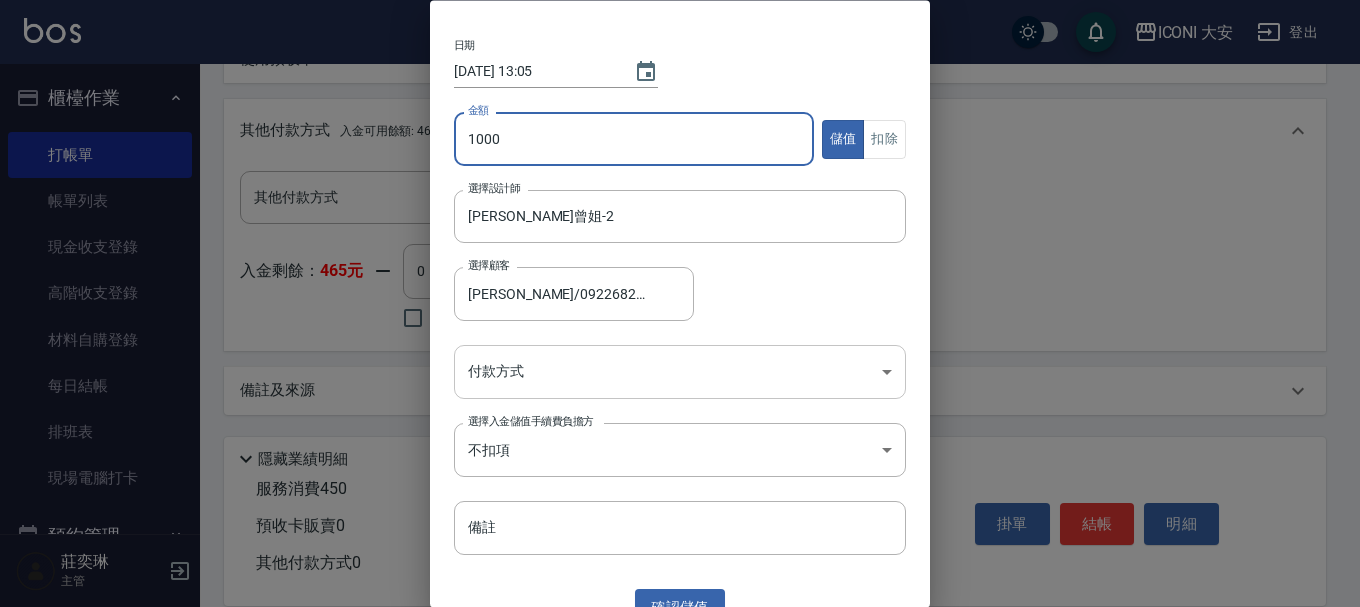 scroll, scrollTop: 81, scrollLeft: 0, axis: vertical 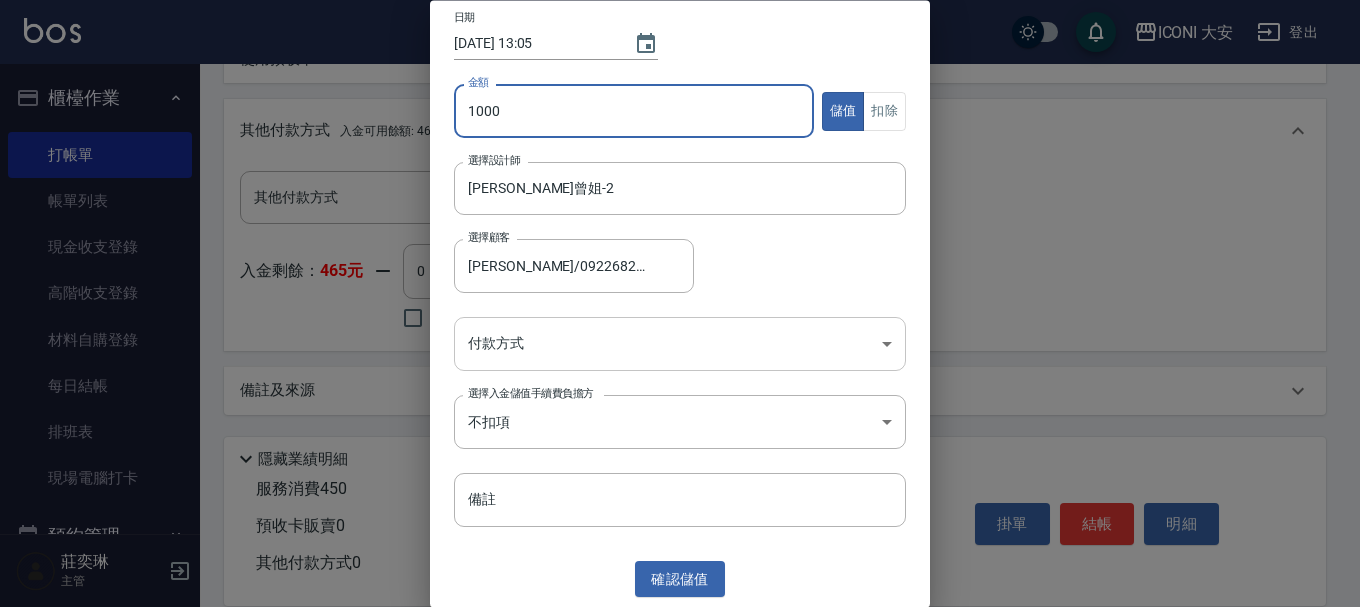 type on "1000" 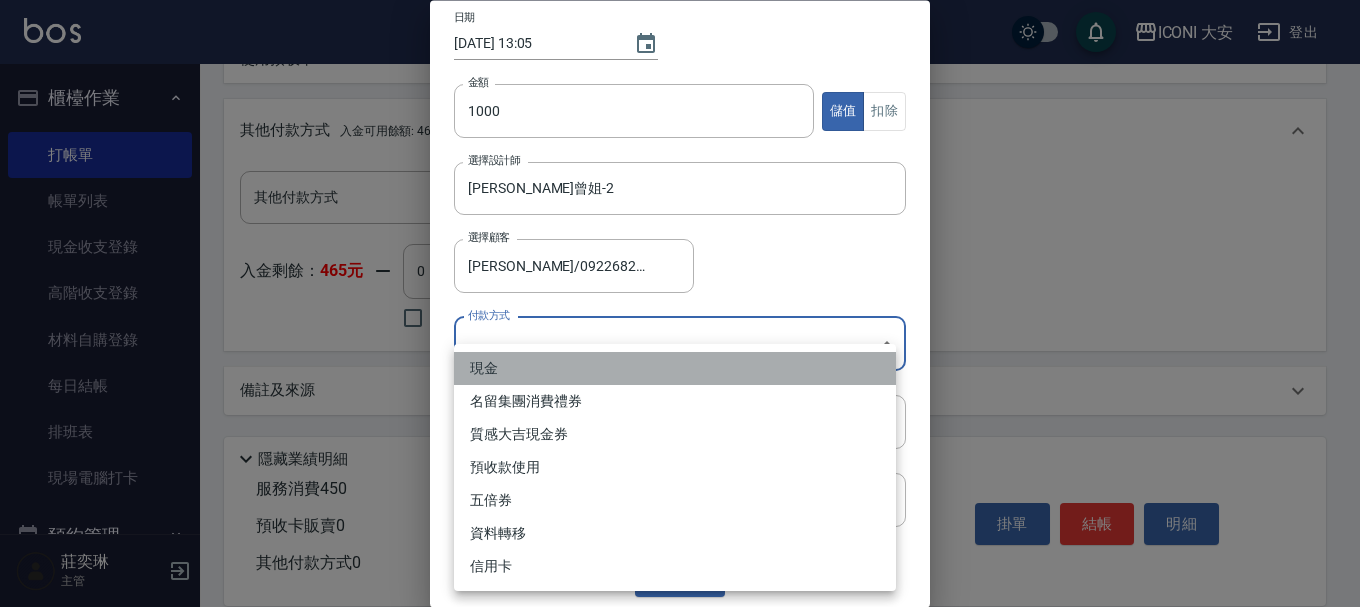 click on "現金" at bounding box center [675, 368] 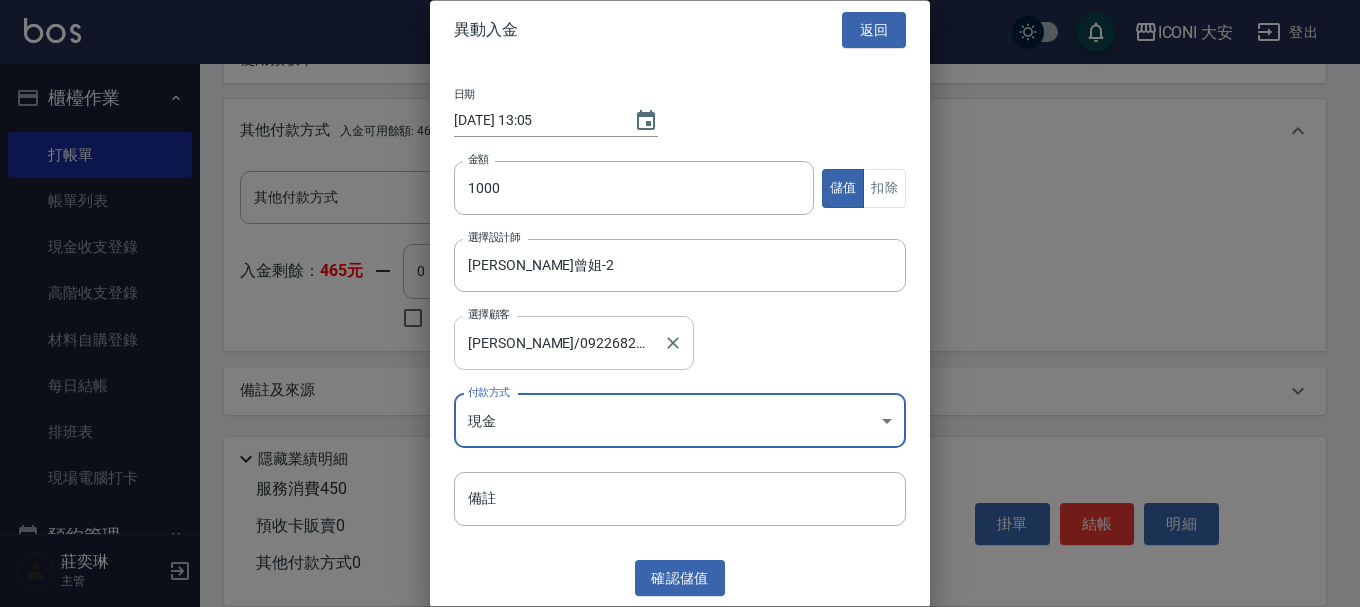 scroll, scrollTop: 3, scrollLeft: 0, axis: vertical 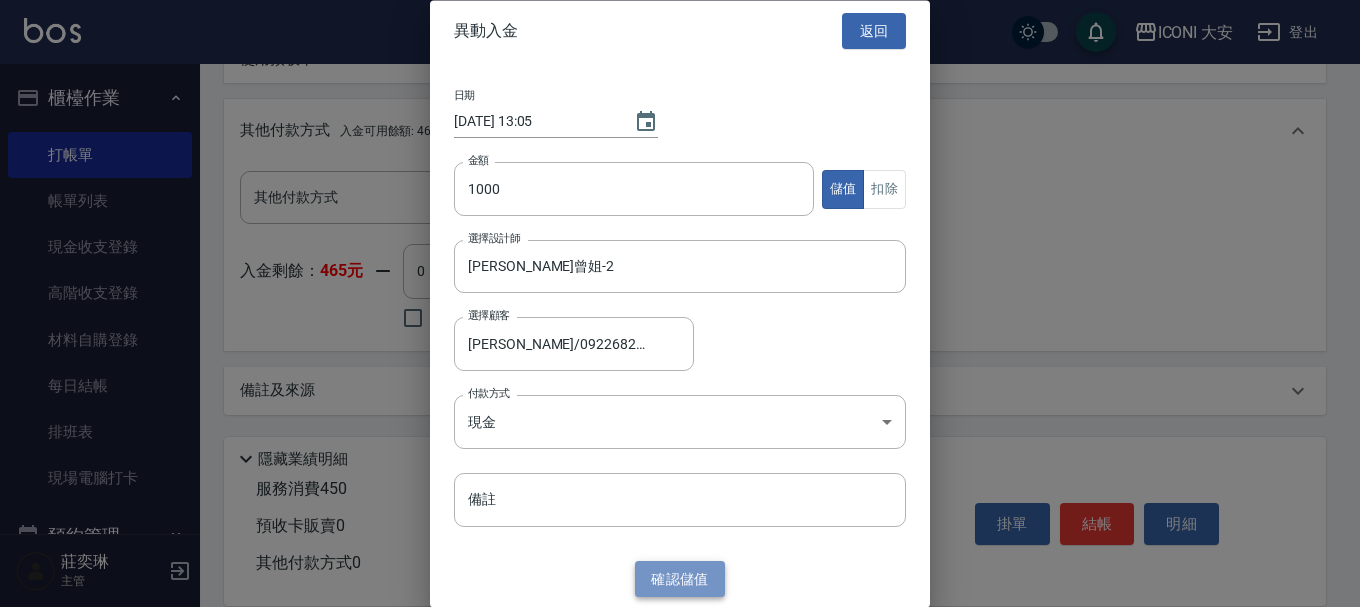 click on "確認 儲值" at bounding box center (680, 579) 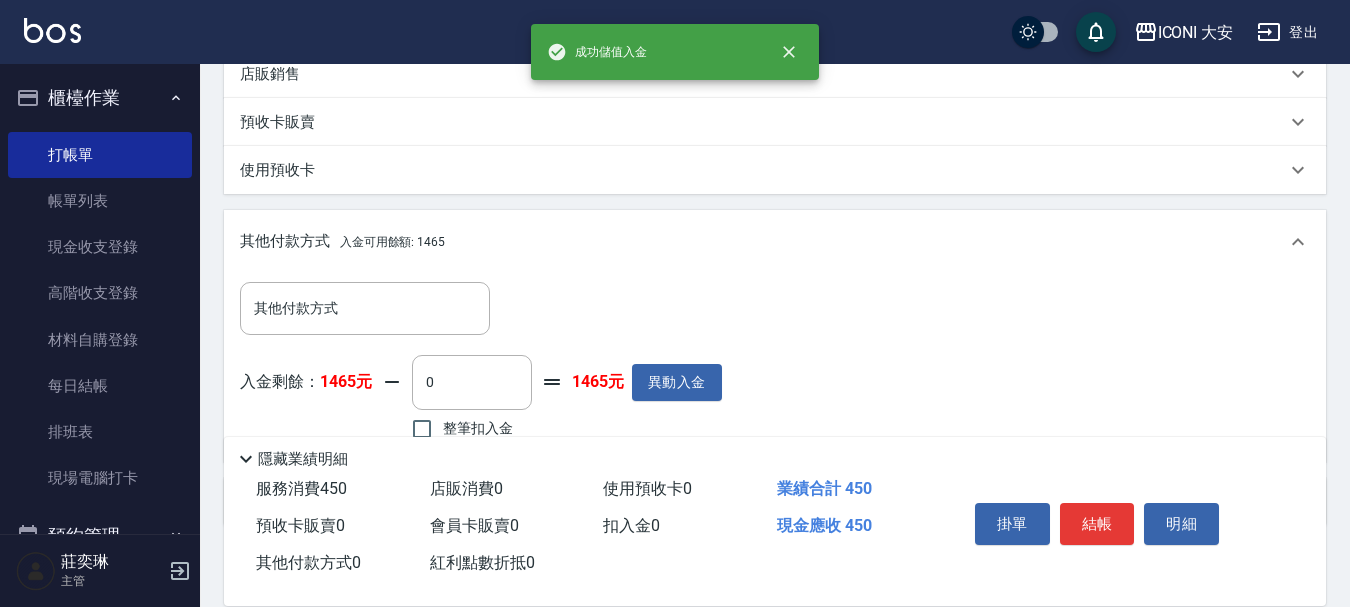 scroll, scrollTop: 608, scrollLeft: 0, axis: vertical 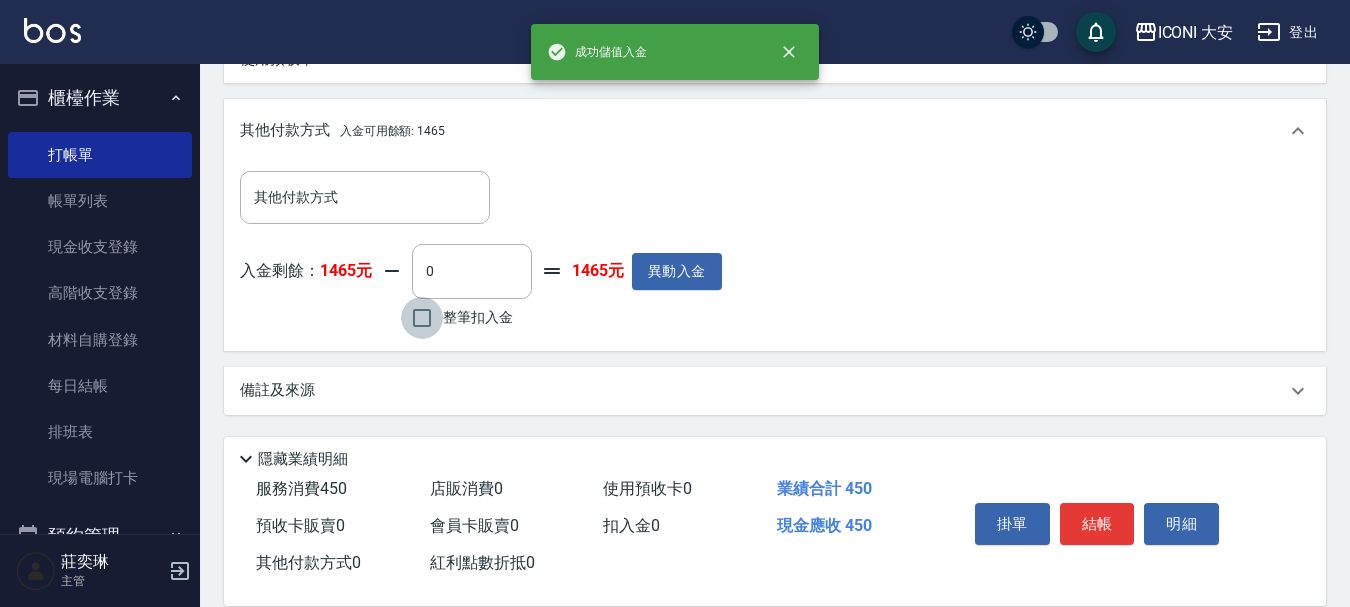 click on "整筆扣入金" at bounding box center [422, 318] 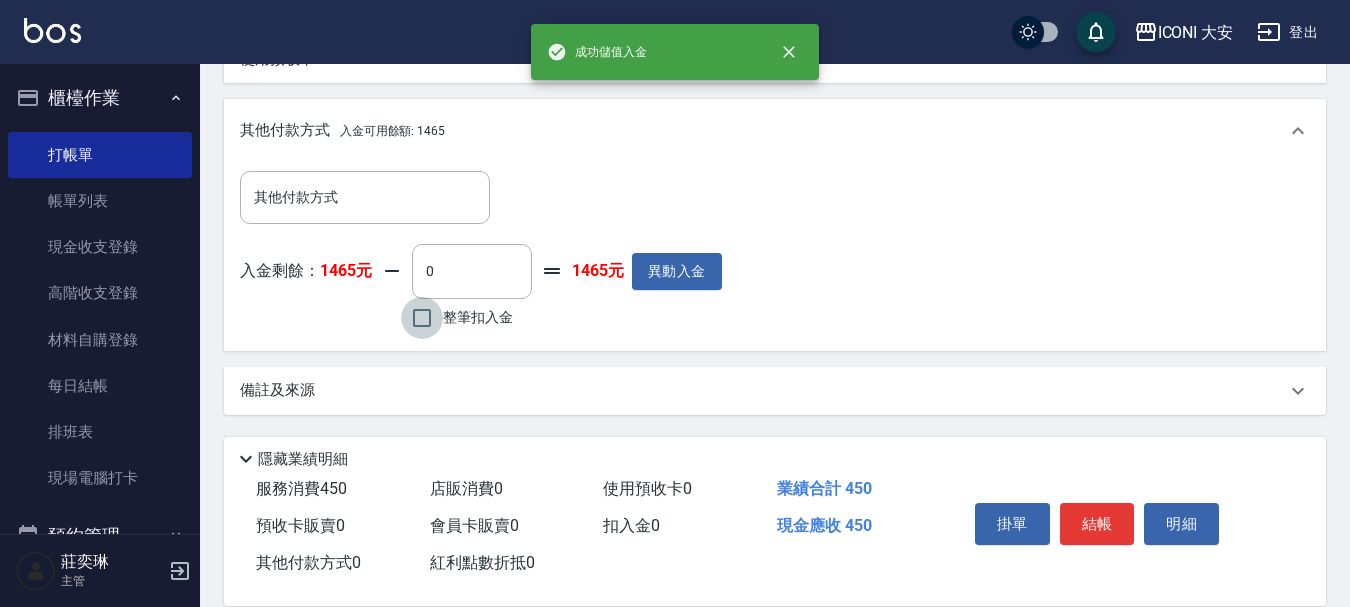 type on "450" 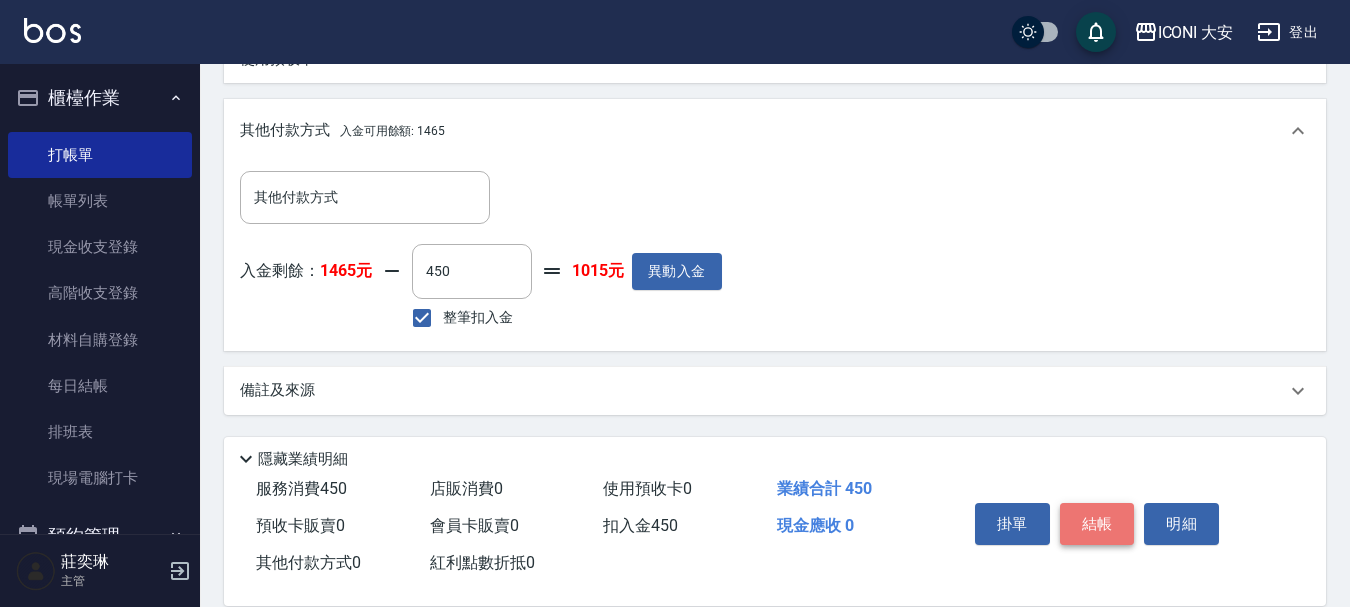 click on "結帳" at bounding box center (1097, 524) 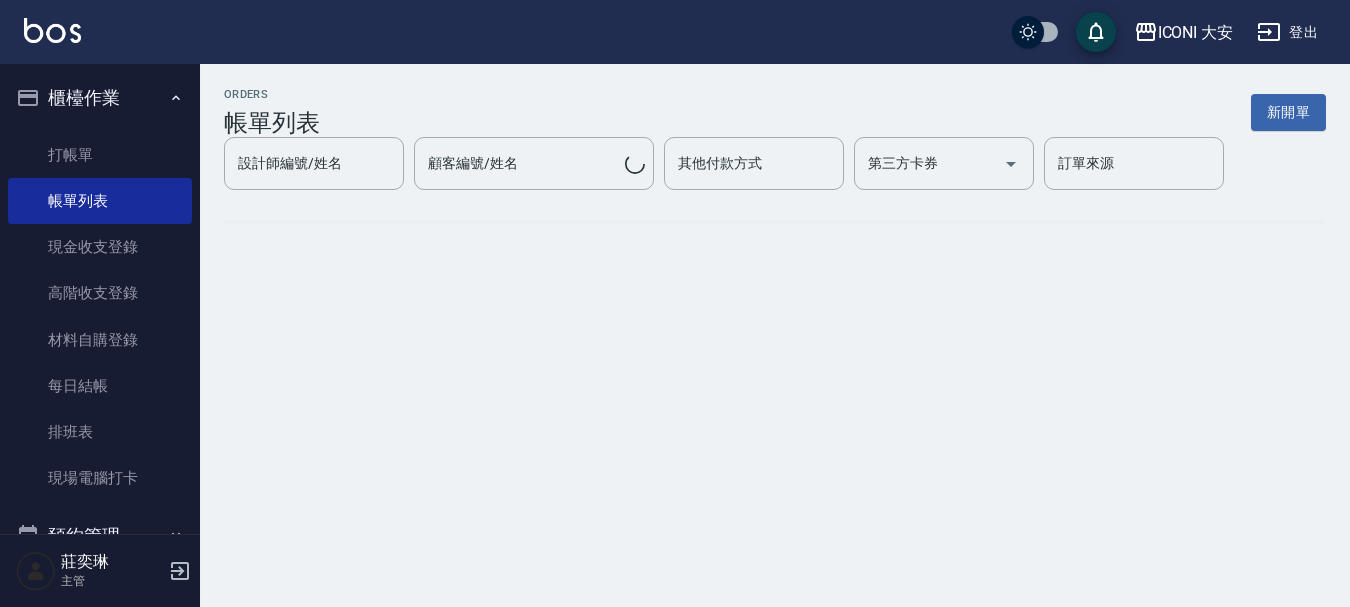 scroll, scrollTop: 0, scrollLeft: 0, axis: both 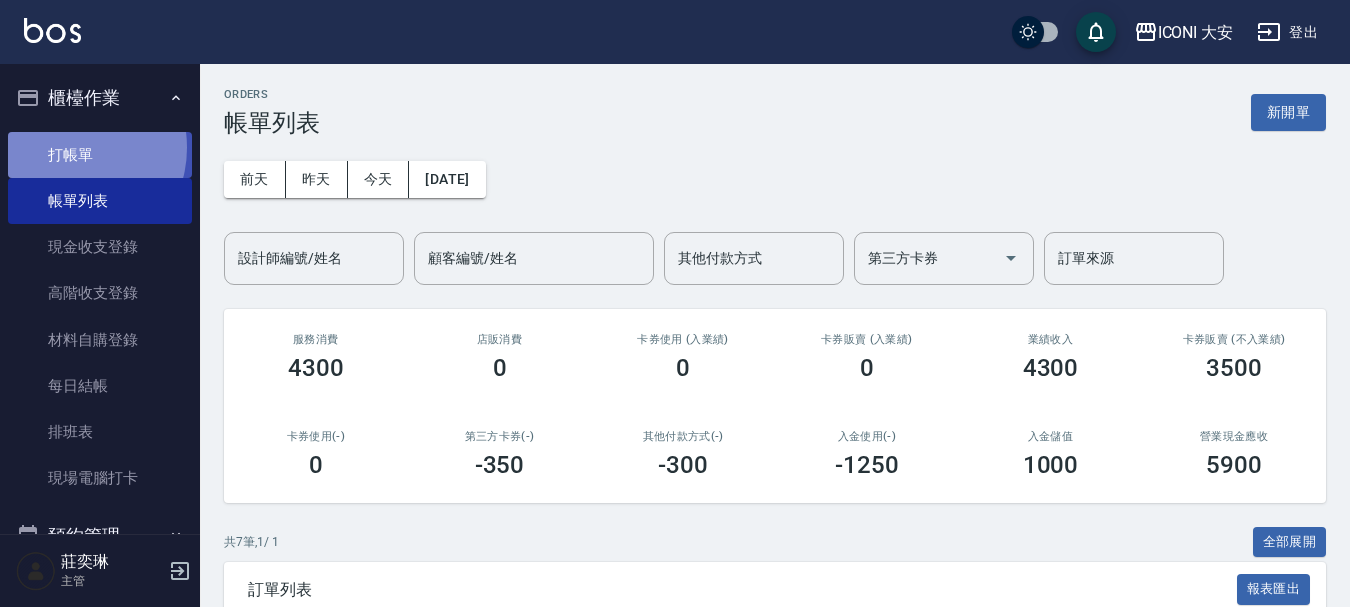 click on "打帳單" at bounding box center (100, 155) 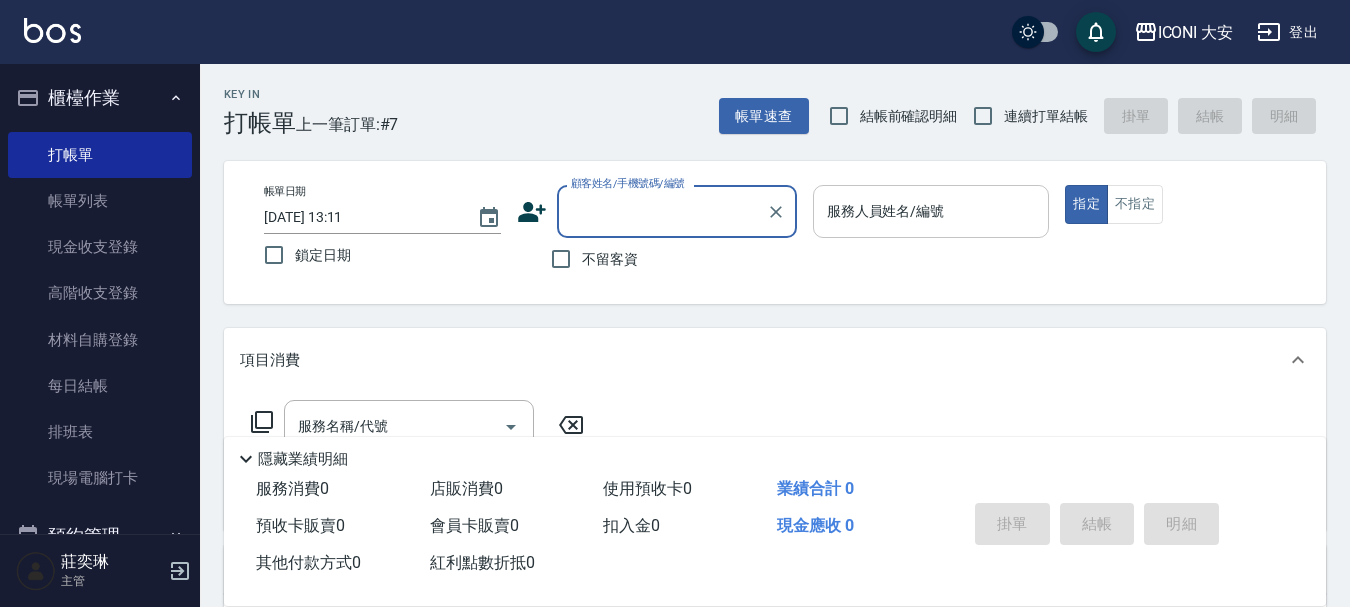 click on "服務人員姓名/編號" at bounding box center (931, 211) 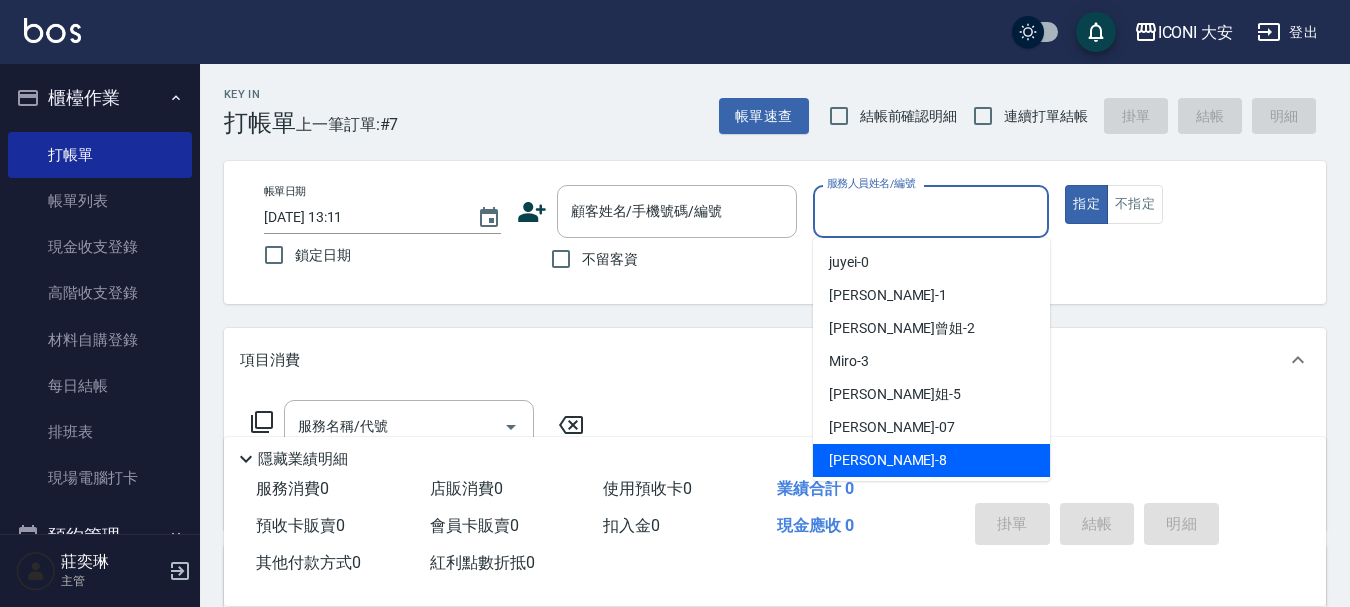 click on "Yulisa -8" at bounding box center (888, 460) 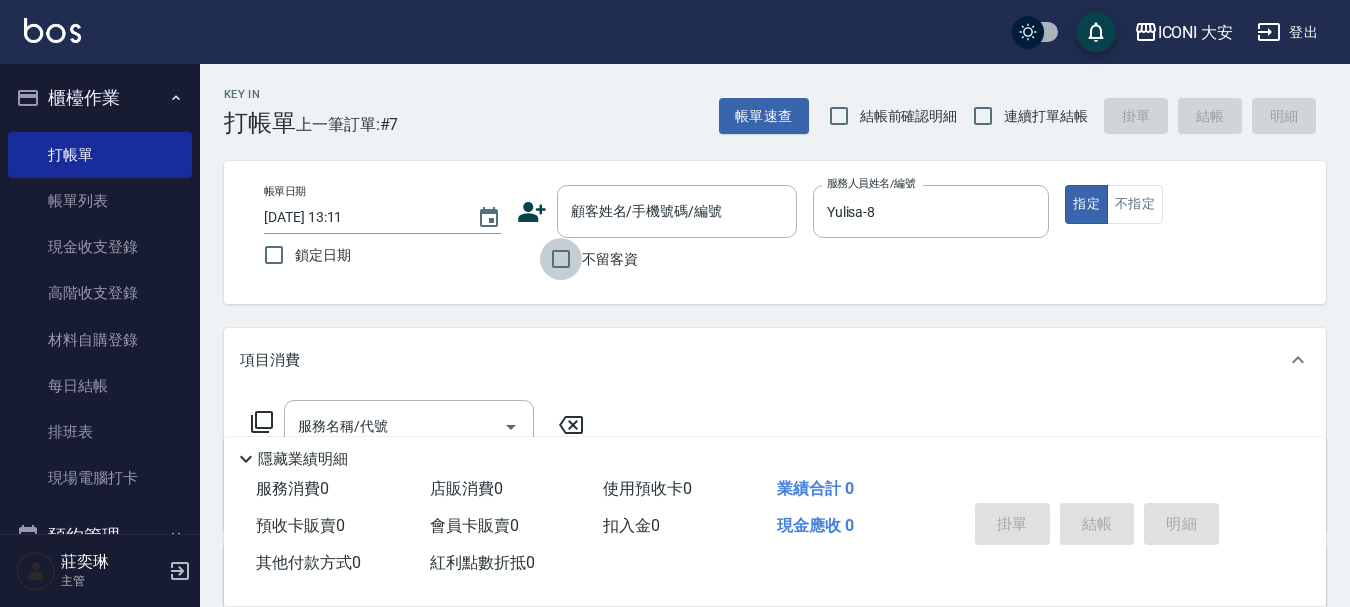 click on "不留客資" at bounding box center [561, 259] 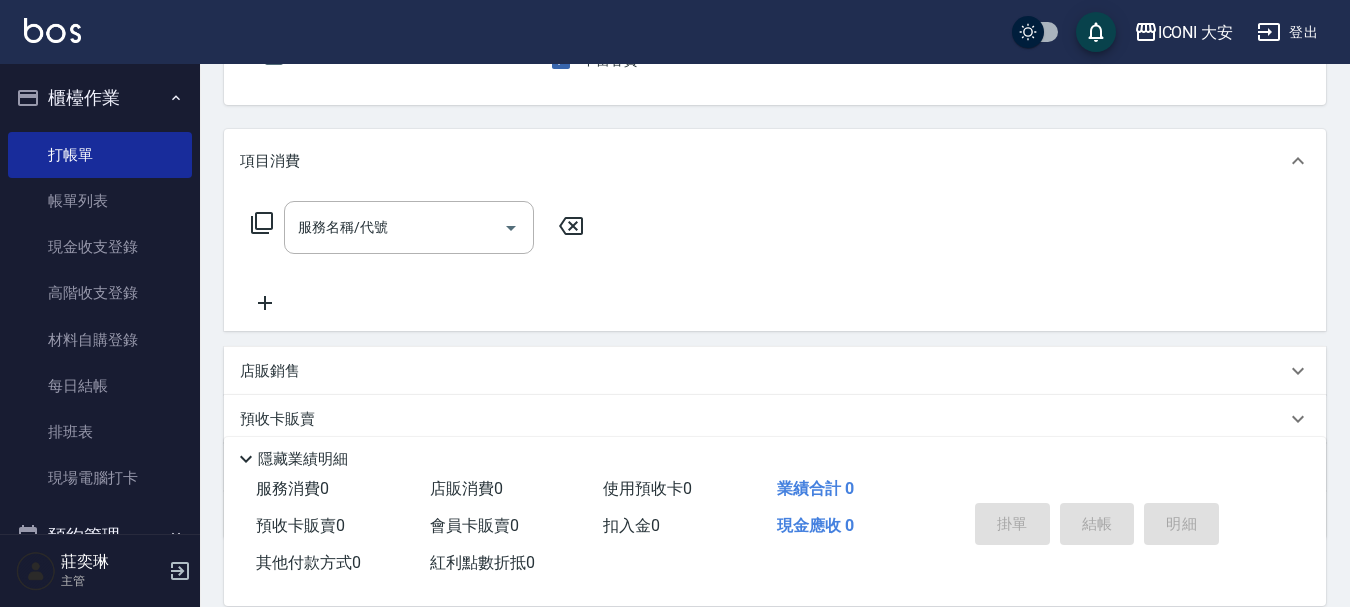 scroll, scrollTop: 200, scrollLeft: 0, axis: vertical 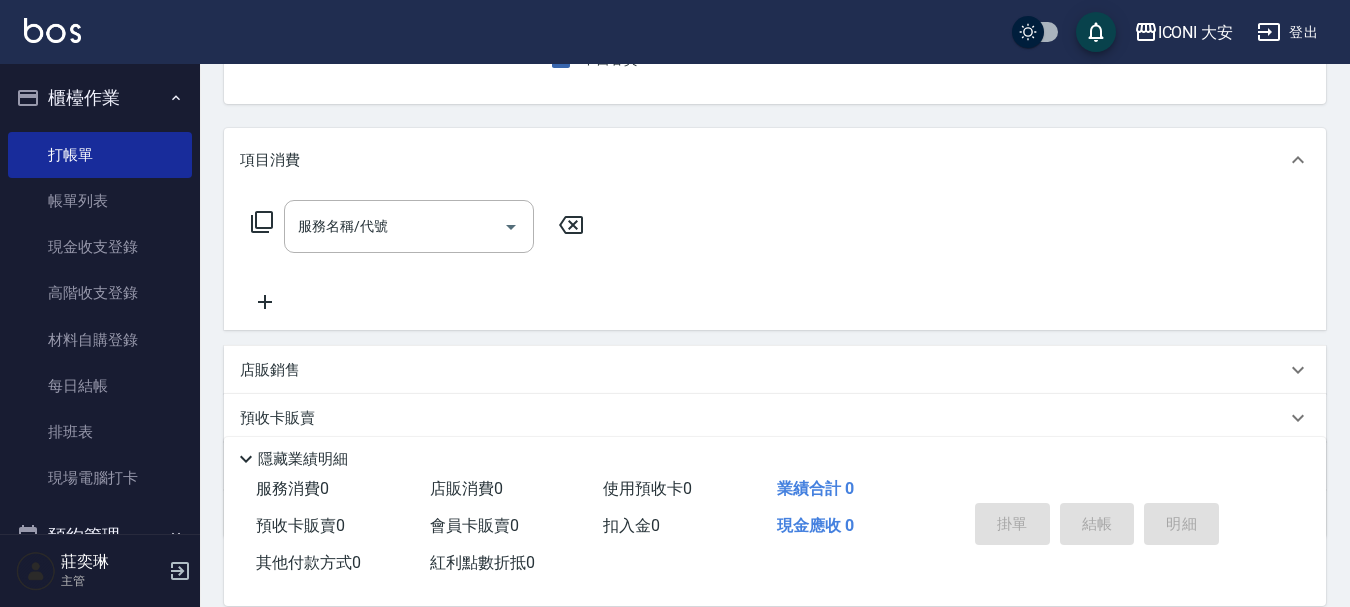 click 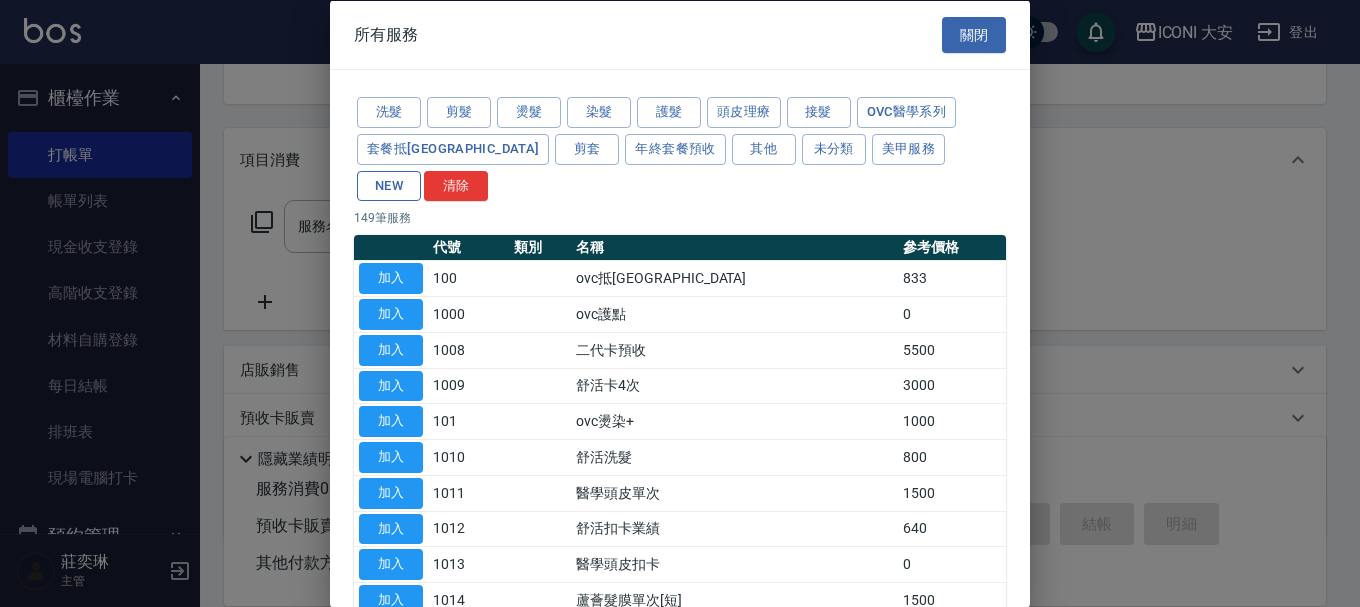 click on "NEW" at bounding box center (389, 185) 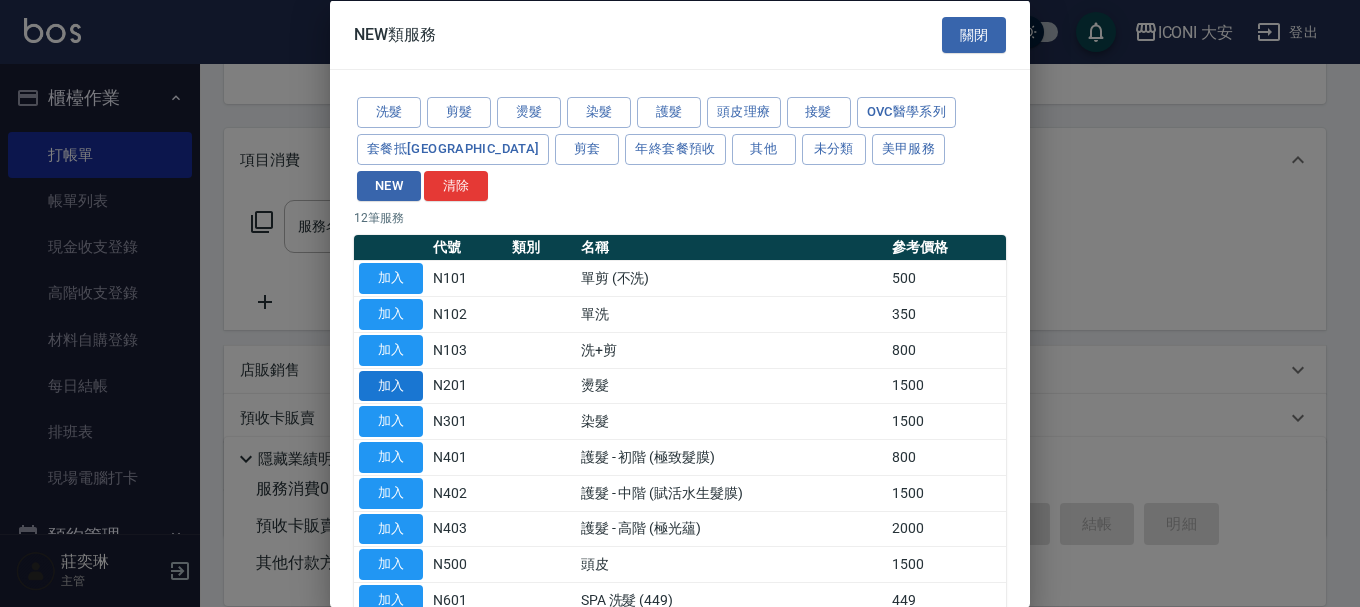 click on "加入" at bounding box center (391, 385) 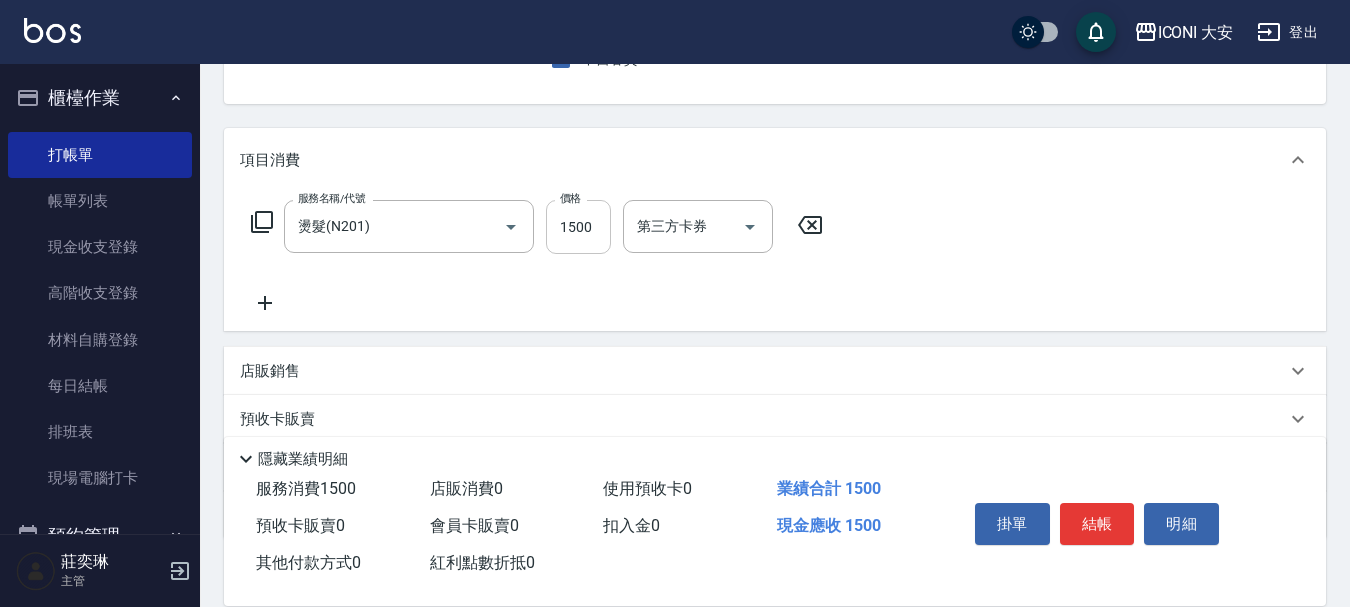 click on "1500" at bounding box center [578, 227] 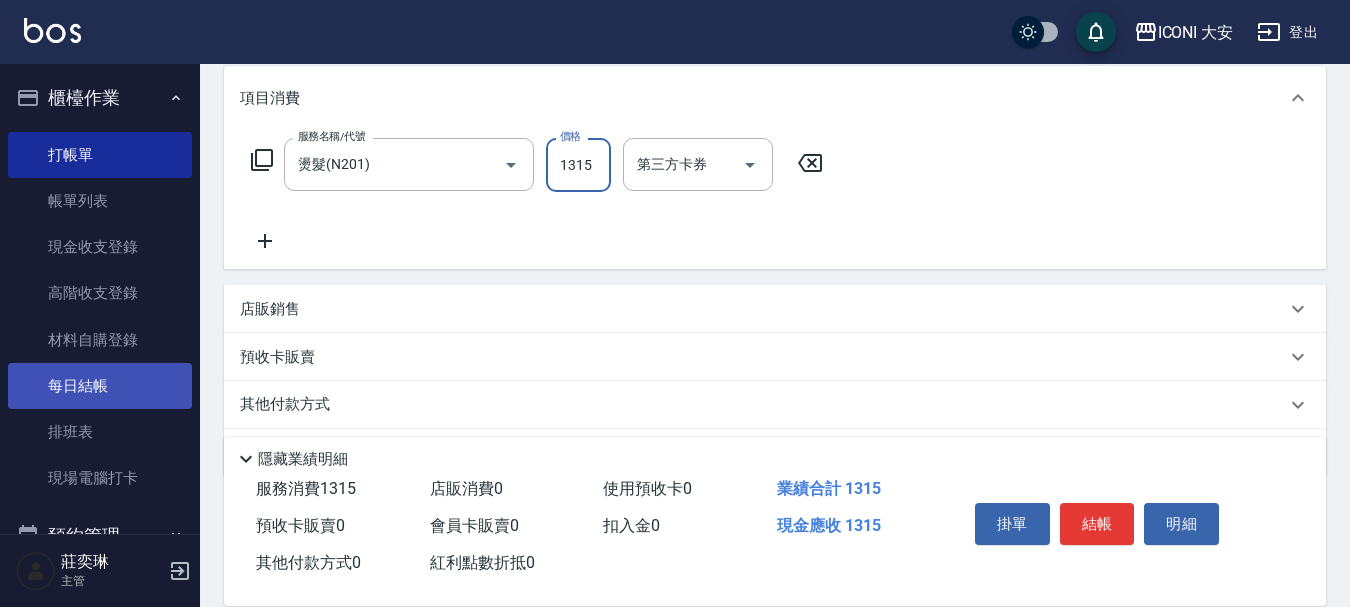 scroll, scrollTop: 324, scrollLeft: 0, axis: vertical 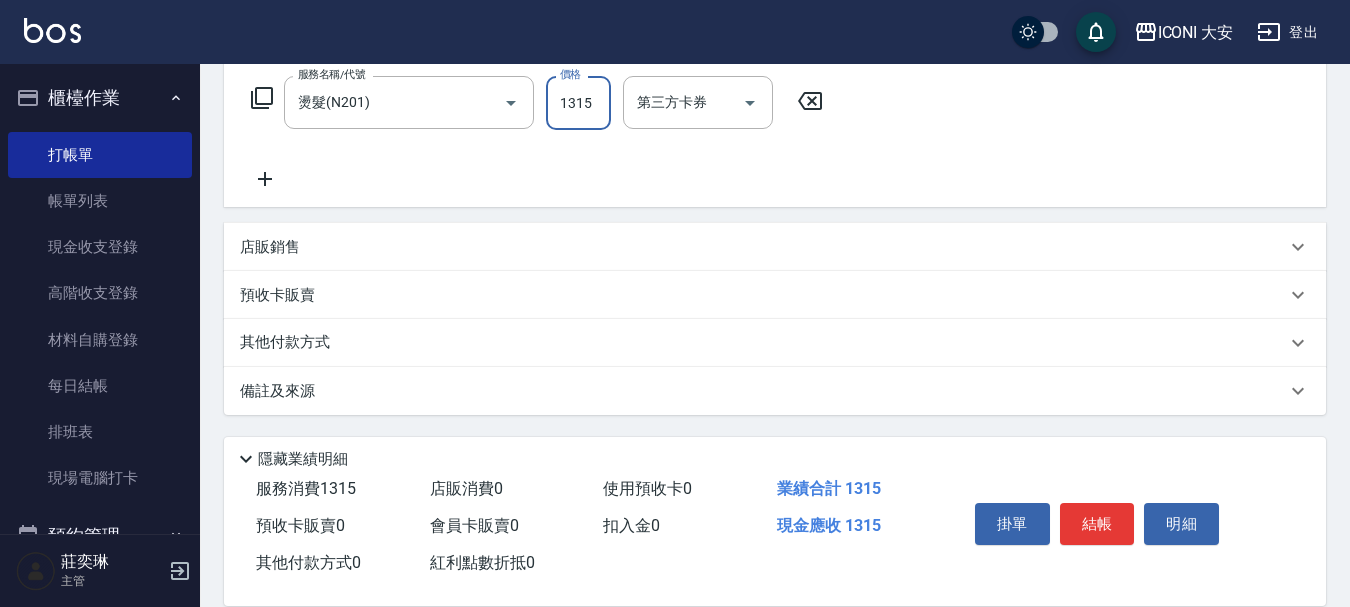 type on "1315" 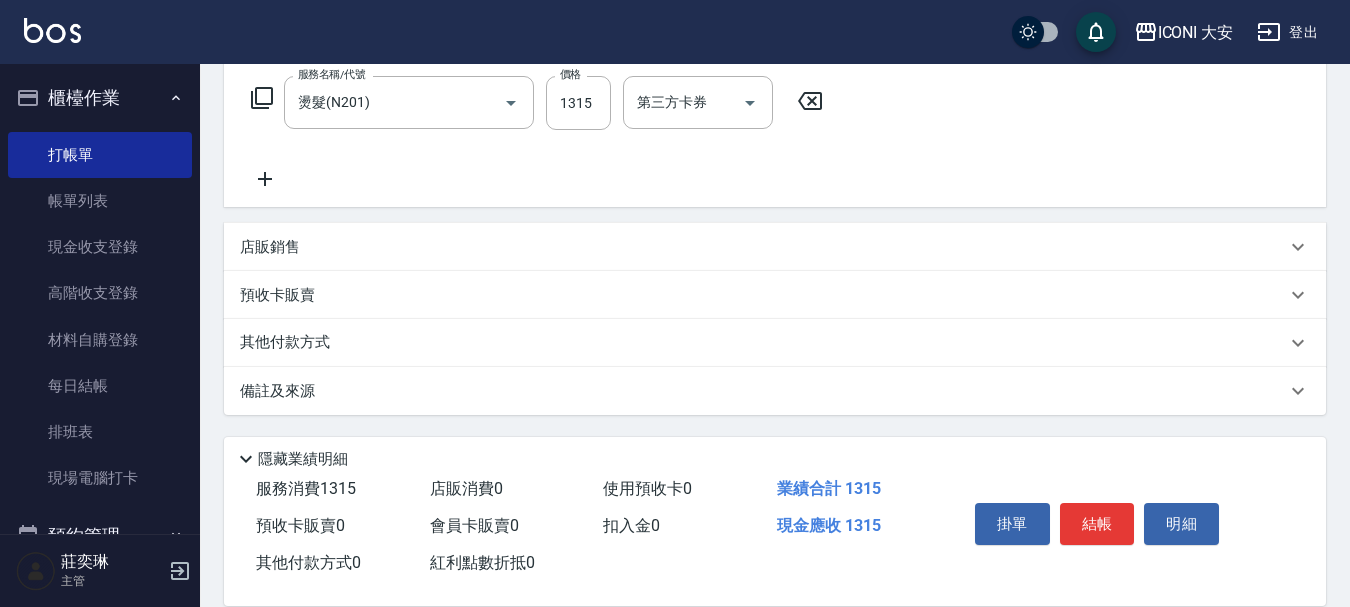 click on "其他付款方式" at bounding box center (290, 343) 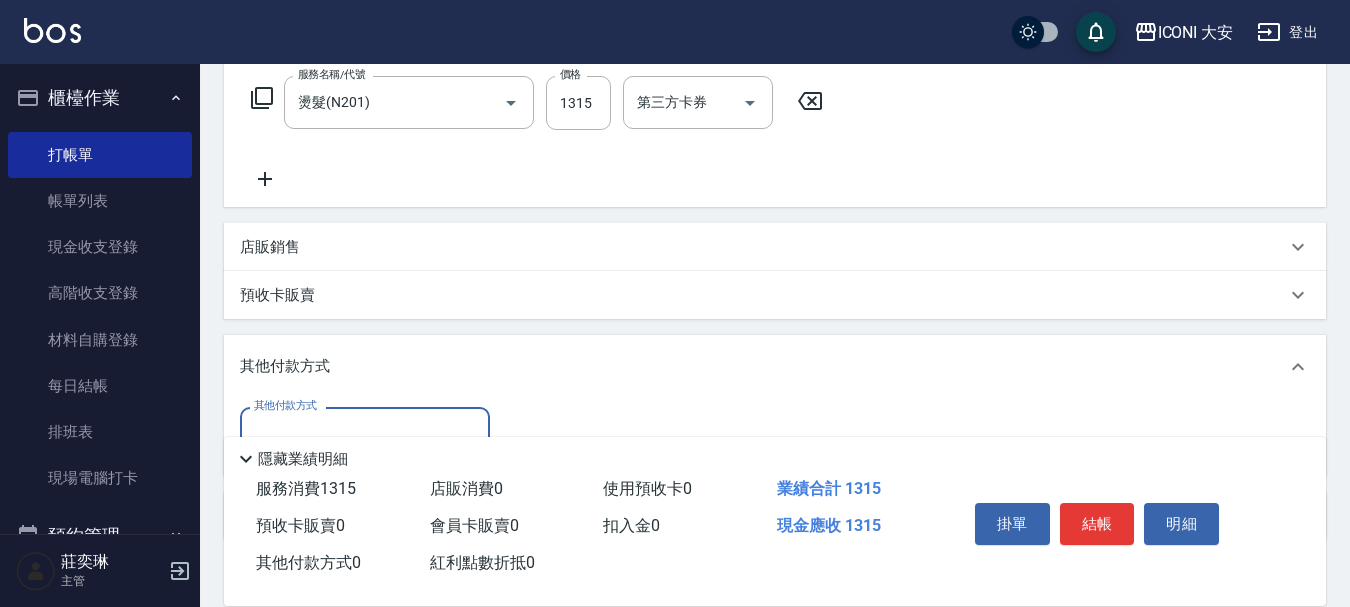 scroll, scrollTop: 0, scrollLeft: 0, axis: both 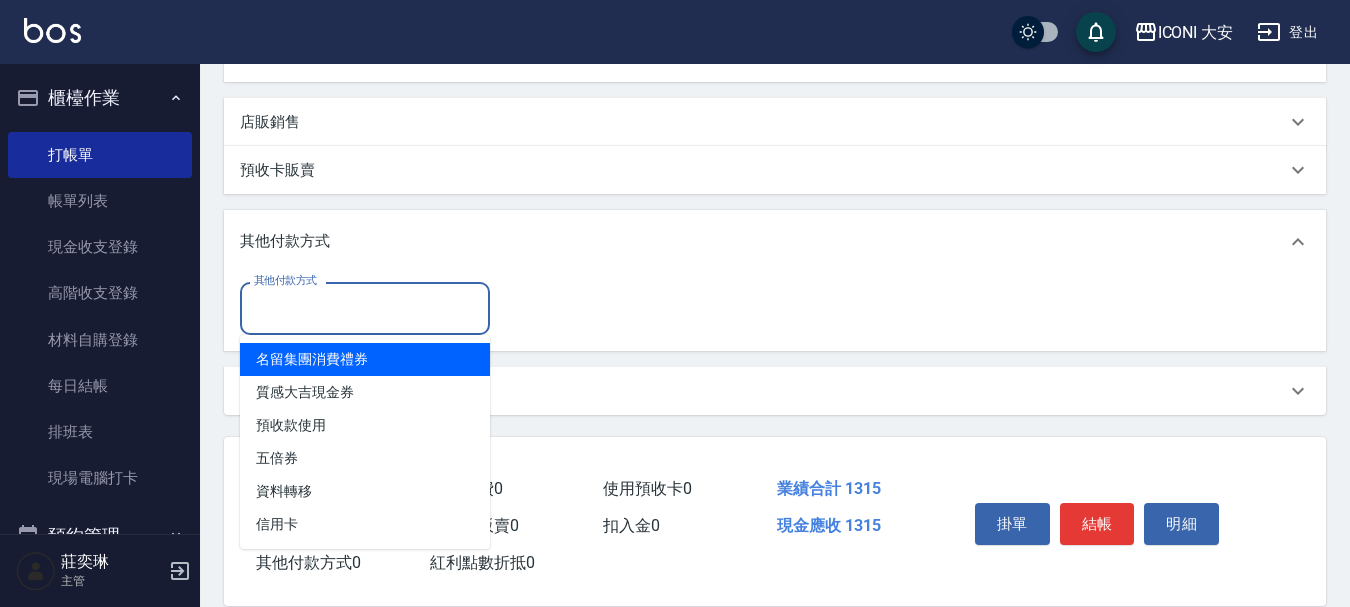 click on "其他付款方式" at bounding box center [365, 308] 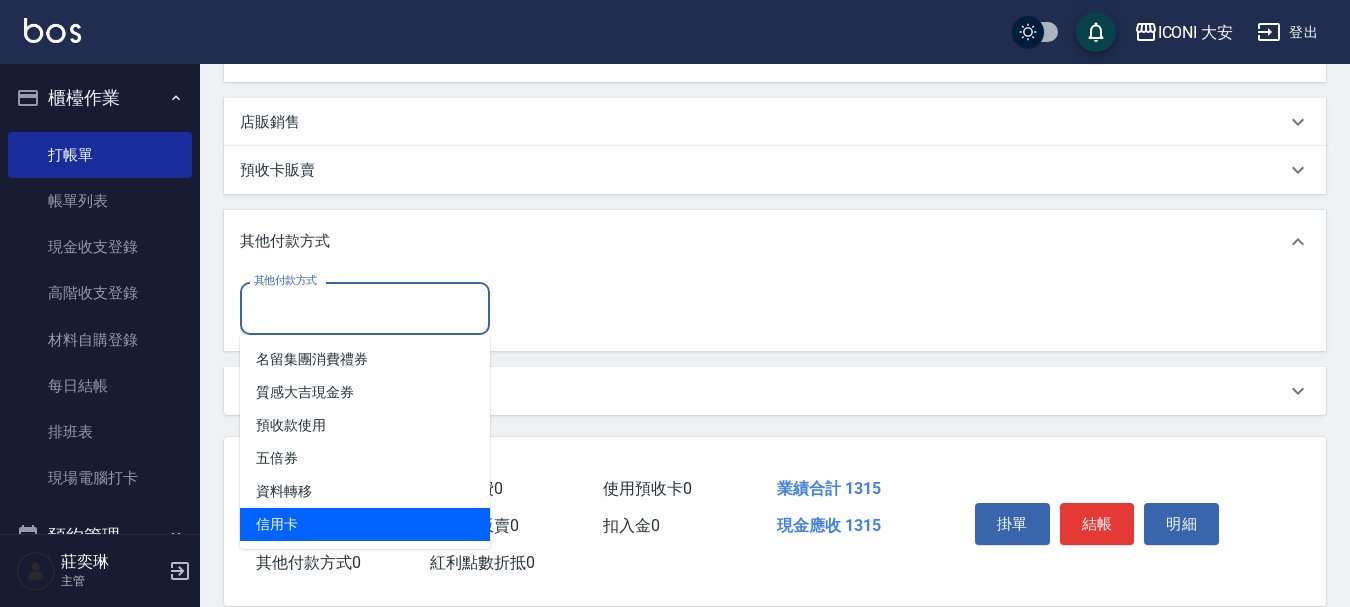 click on "信用卡" at bounding box center (365, 524) 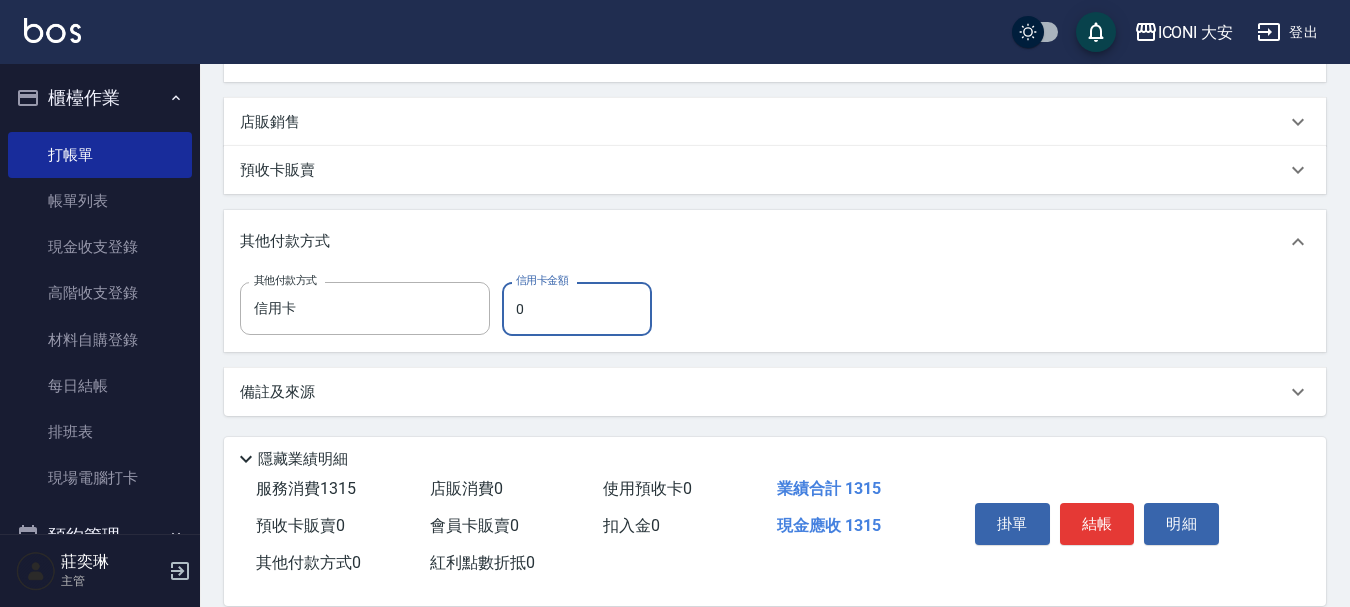 click on "0" at bounding box center [577, 309] 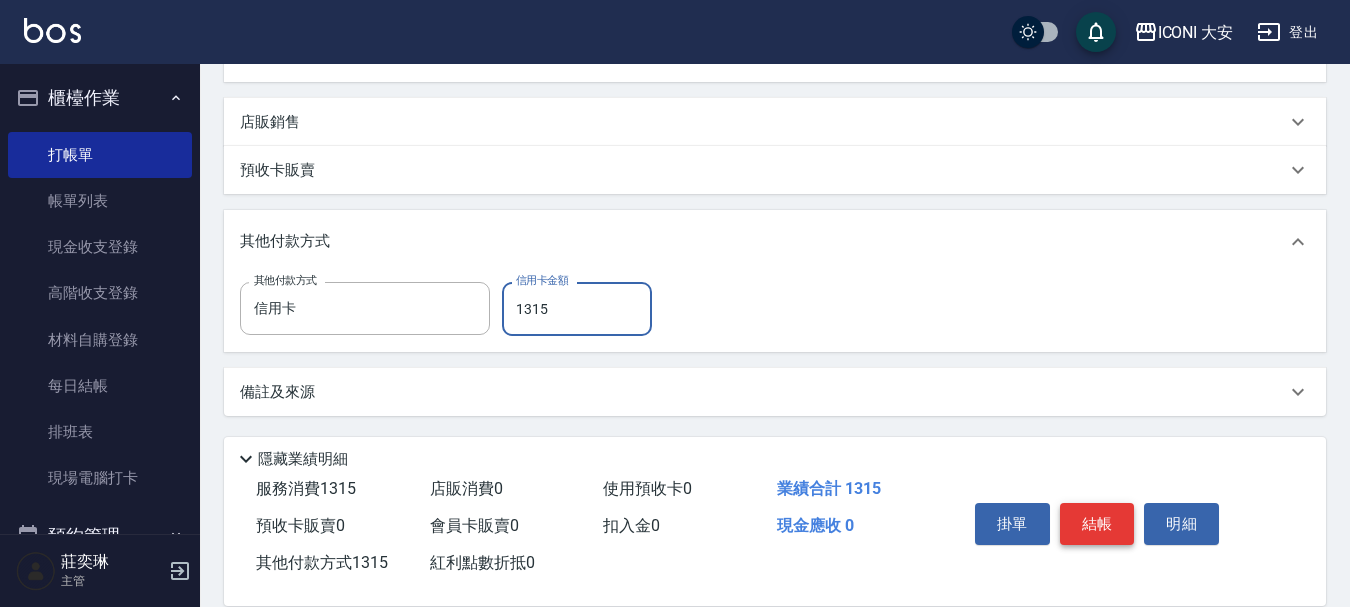 type on "1315" 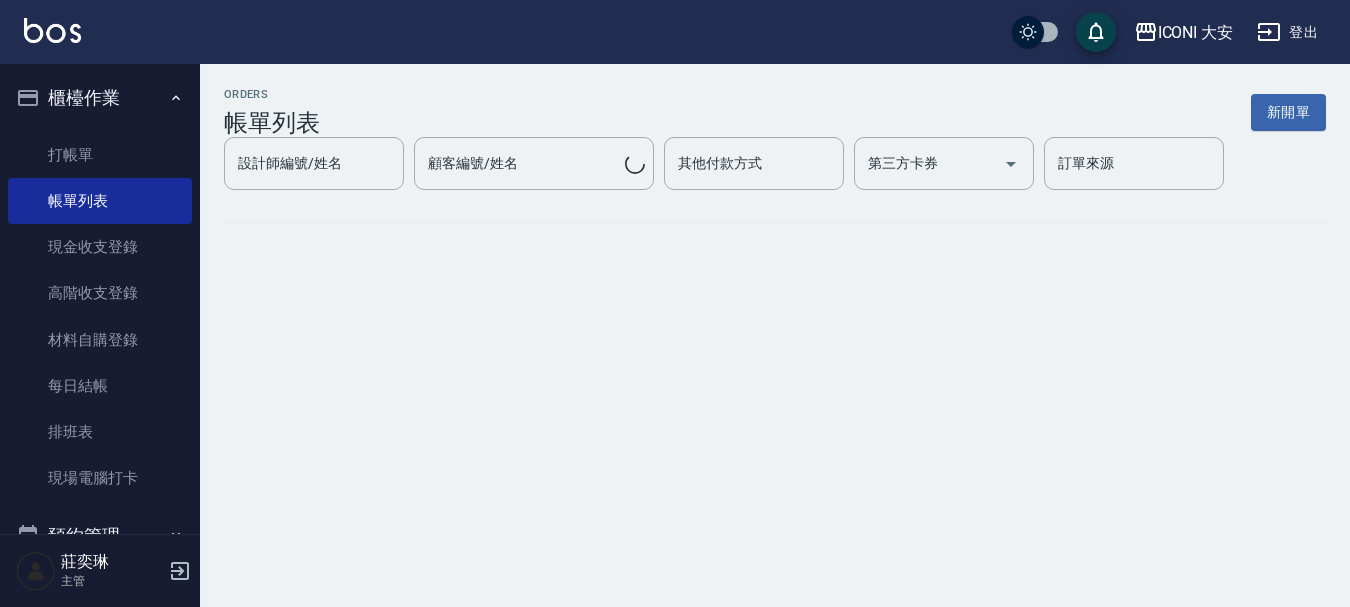 scroll, scrollTop: 0, scrollLeft: 0, axis: both 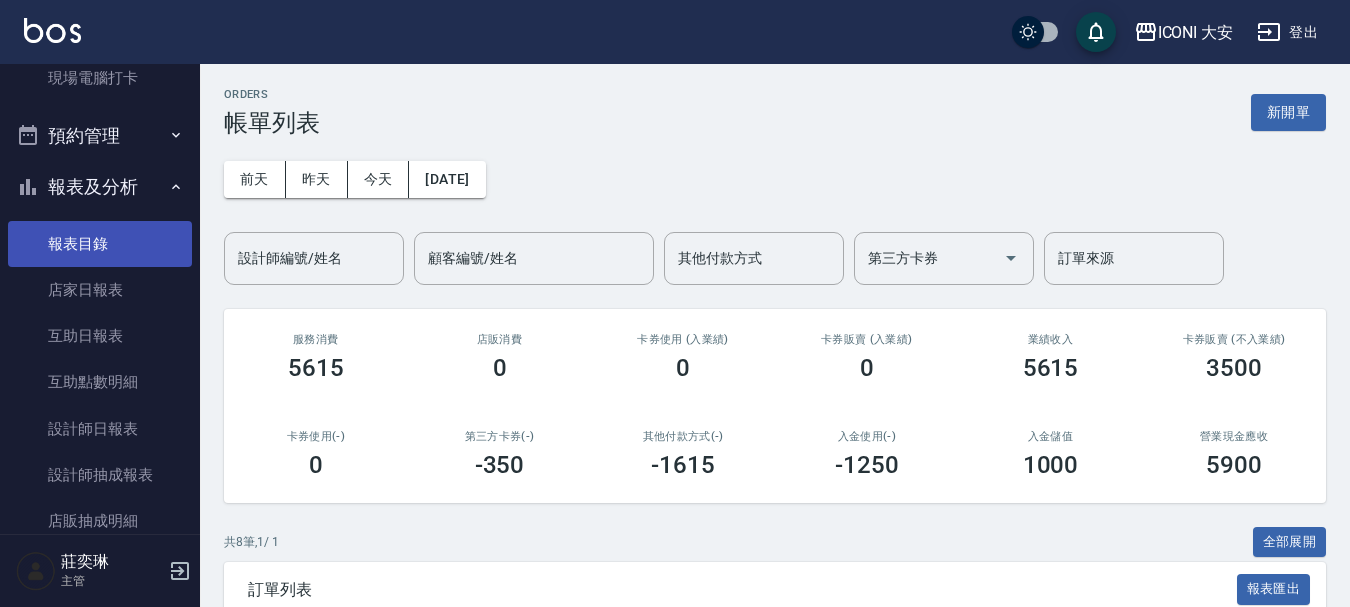click on "設計師日報表" at bounding box center (100, 429) 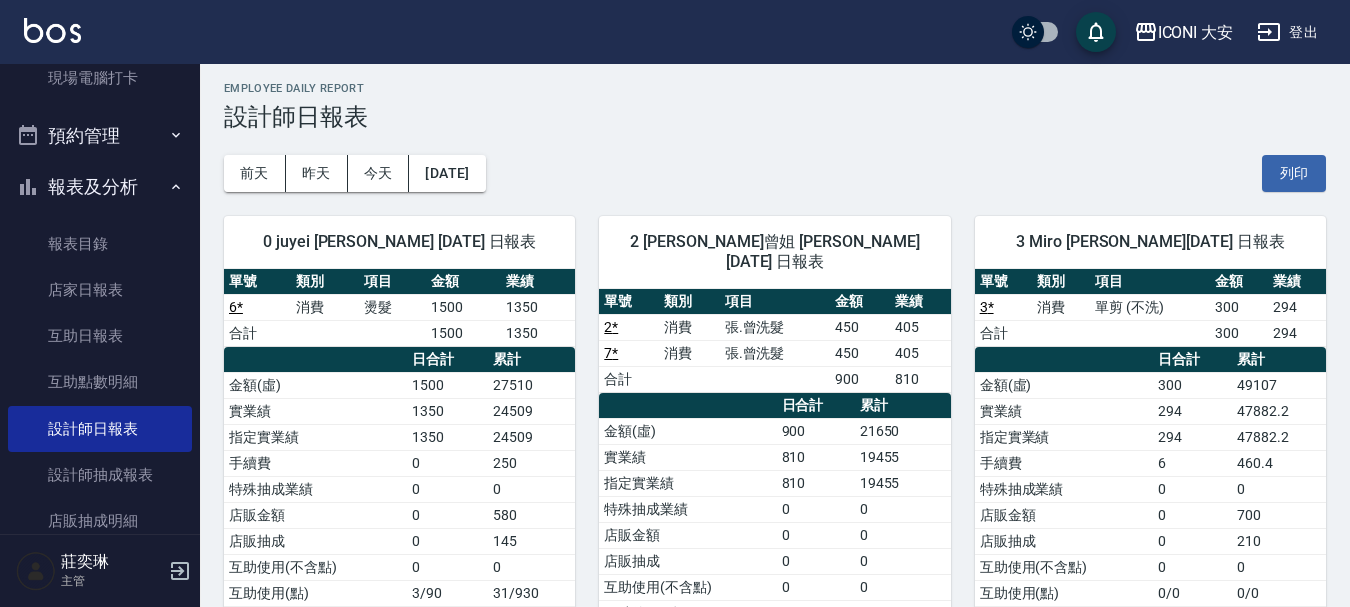 scroll, scrollTop: 500, scrollLeft: 0, axis: vertical 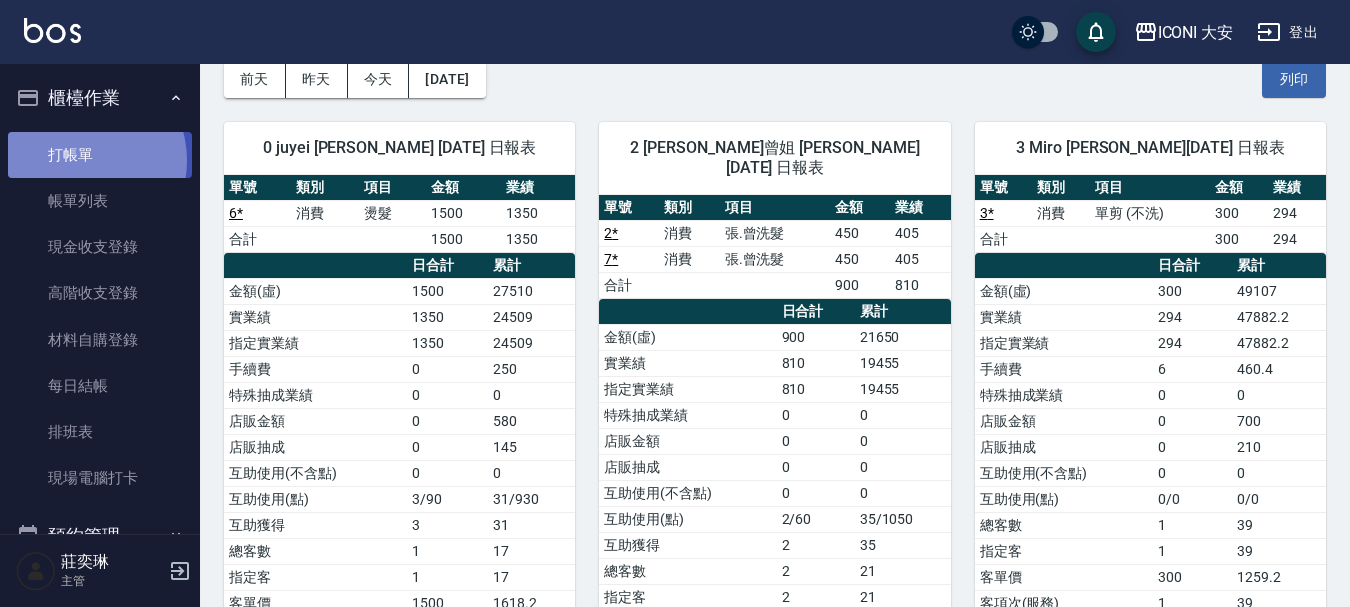 click on "打帳單" at bounding box center (100, 155) 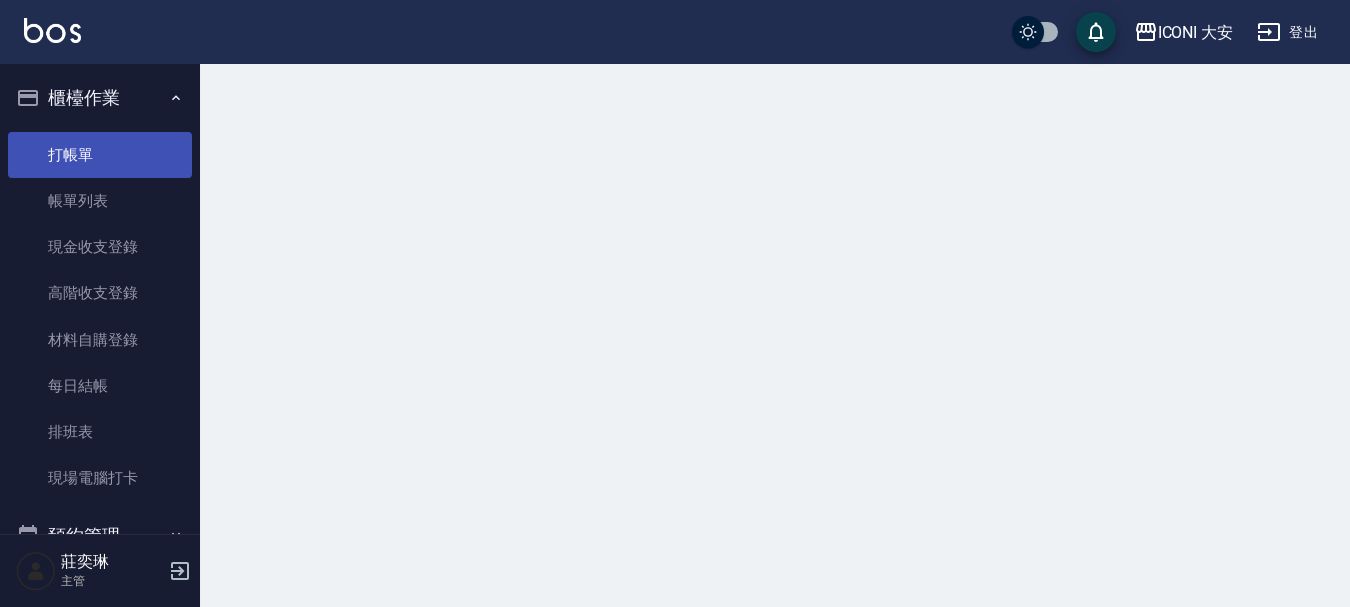 scroll, scrollTop: 0, scrollLeft: 0, axis: both 